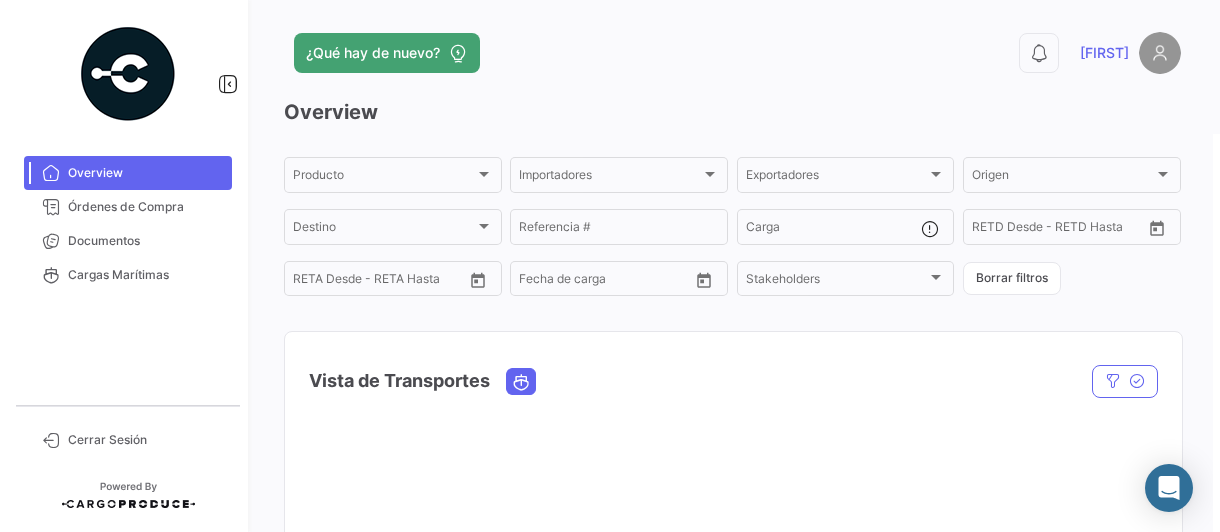 scroll, scrollTop: 0, scrollLeft: 0, axis: both 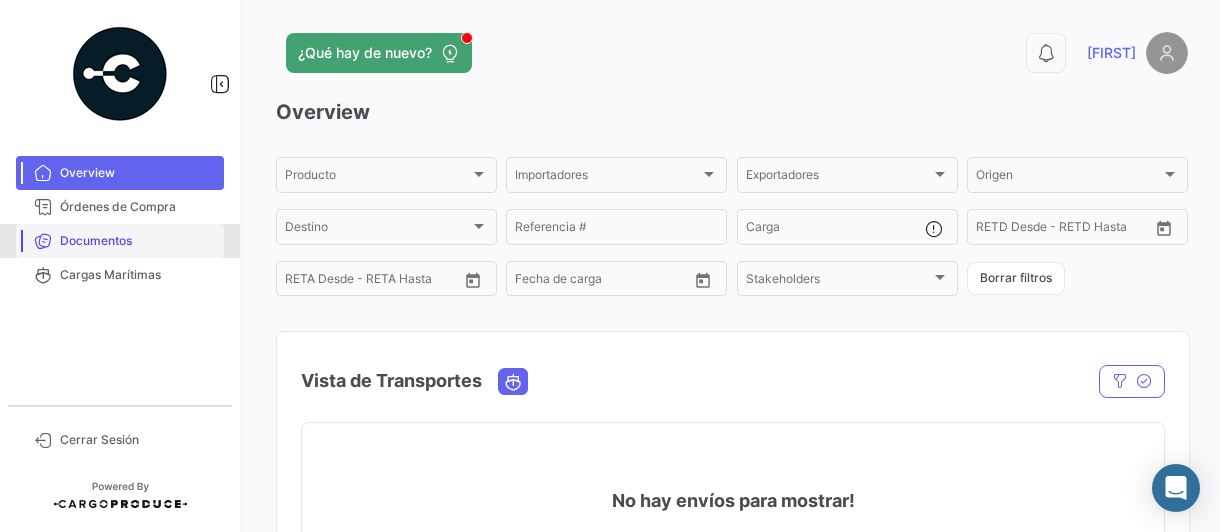 click on "Documentos" at bounding box center (138, 241) 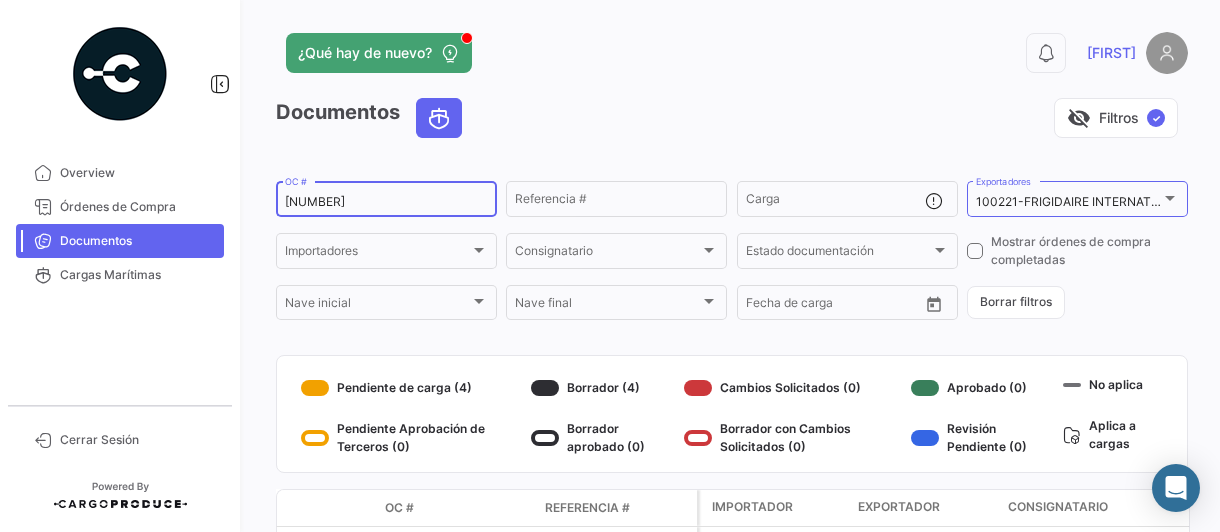 click on "[NUMBER]" at bounding box center (386, 202) 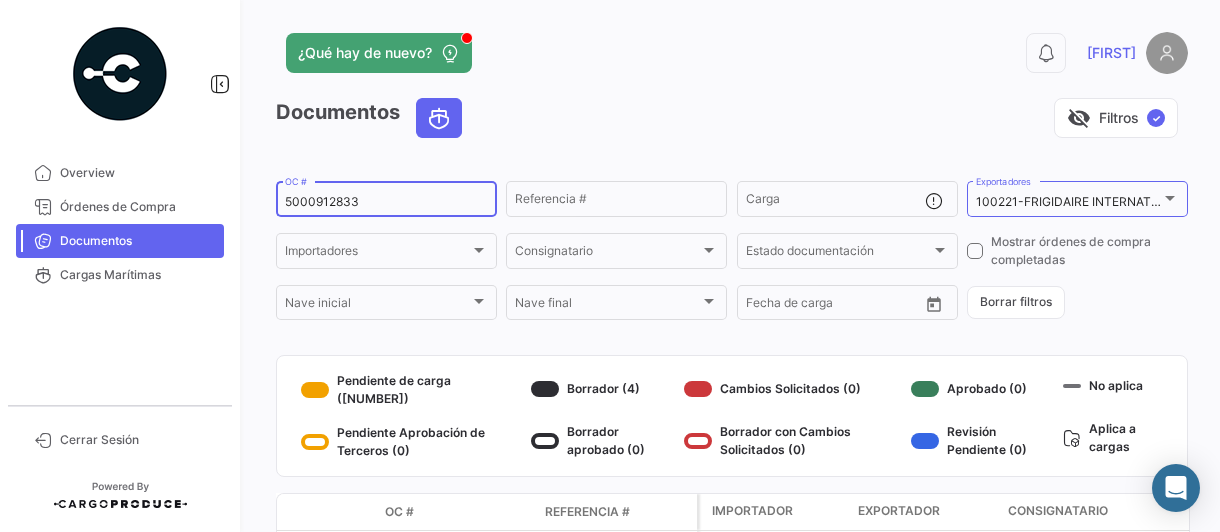 type on "5000912833" 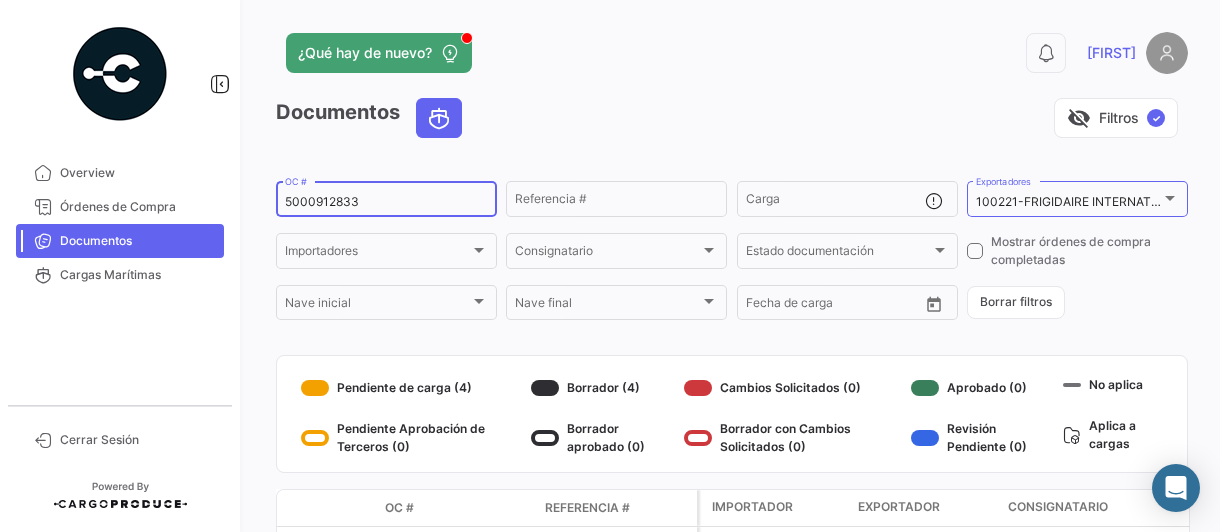 scroll, scrollTop: 152, scrollLeft: 0, axis: vertical 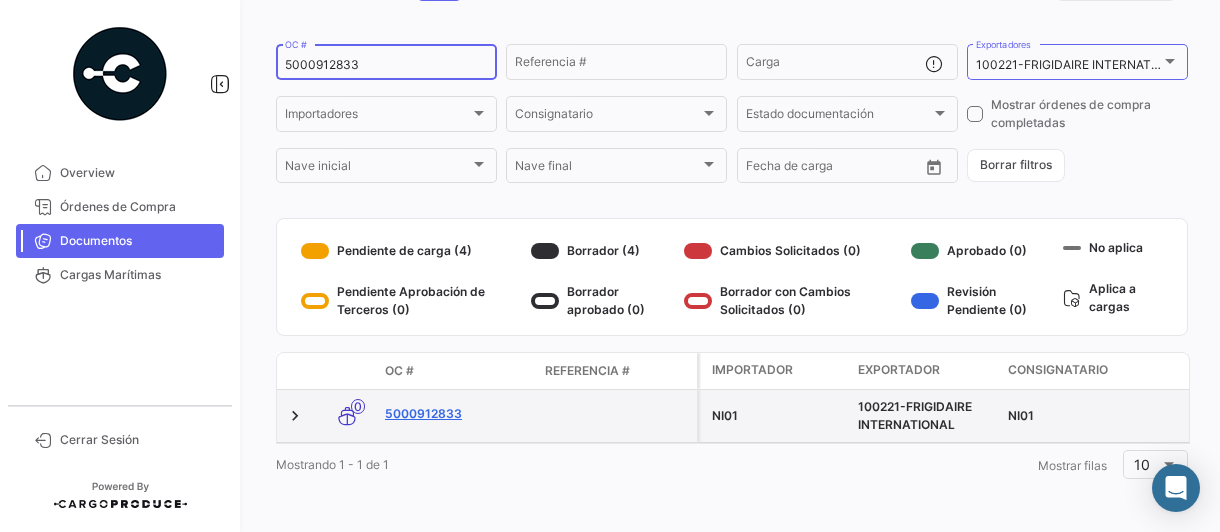 click on "5000912833" 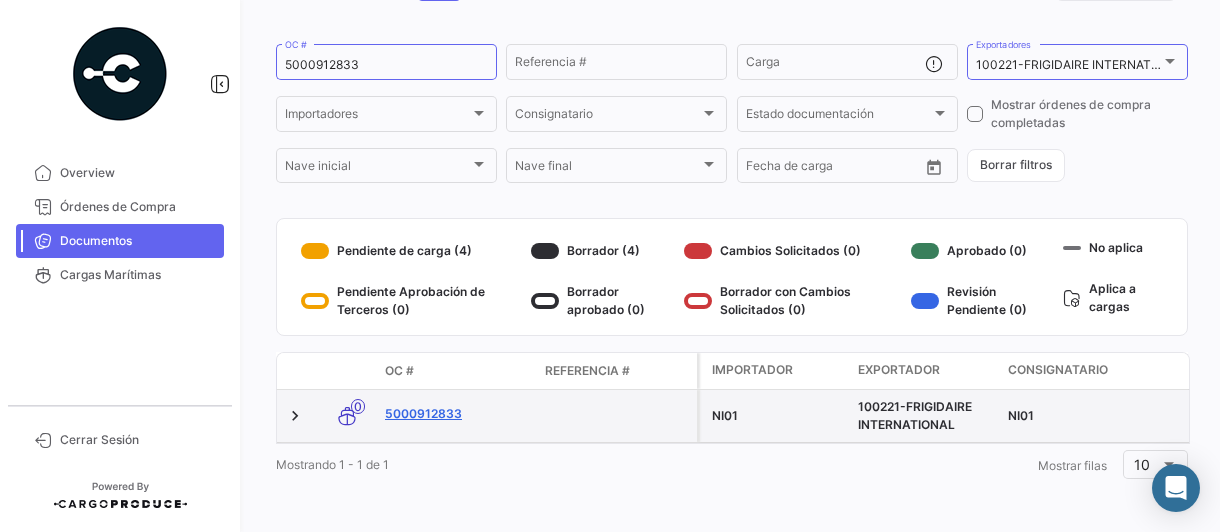 scroll, scrollTop: 0, scrollLeft: 0, axis: both 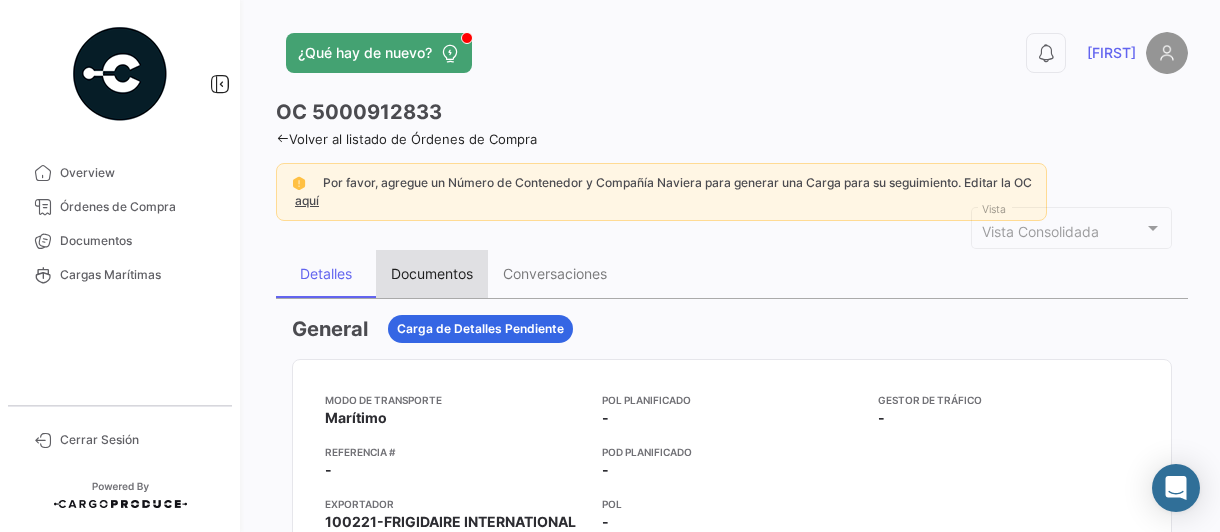 click on "Documentos" at bounding box center (432, 273) 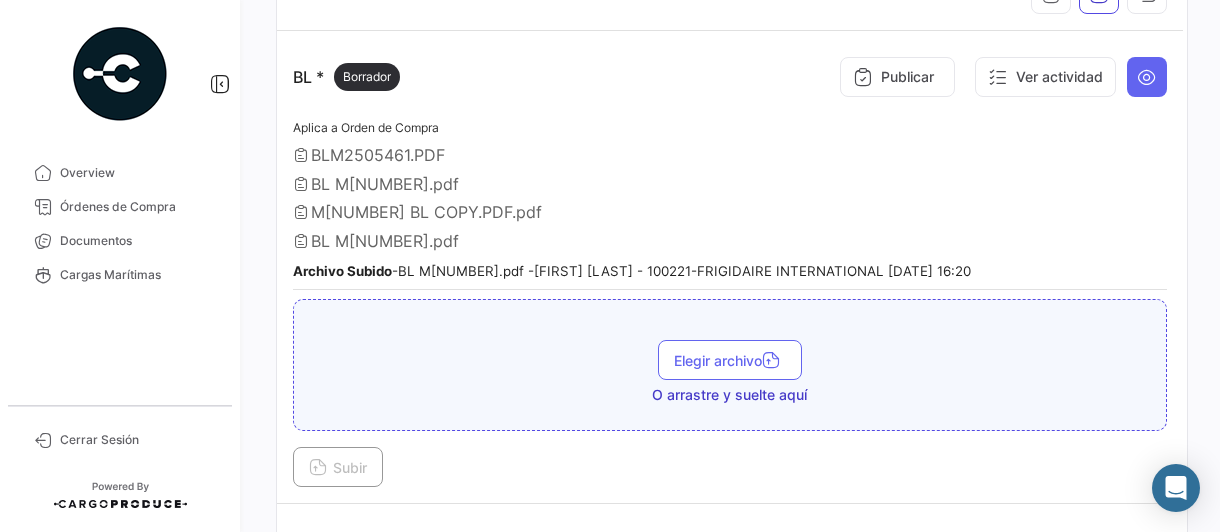 scroll, scrollTop: 400, scrollLeft: 0, axis: vertical 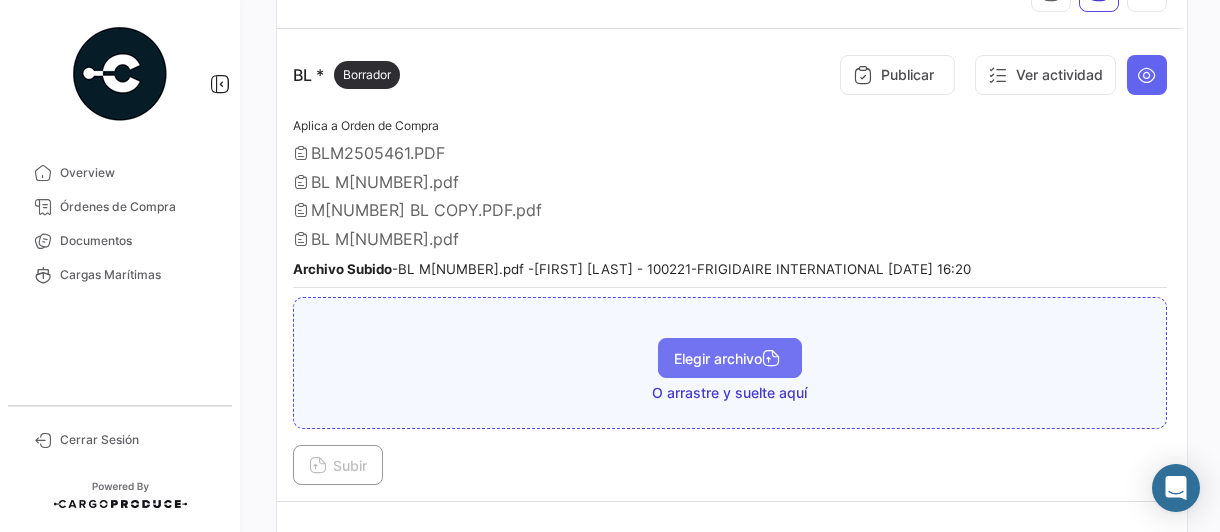 click on "Elegir archivo" at bounding box center [730, 358] 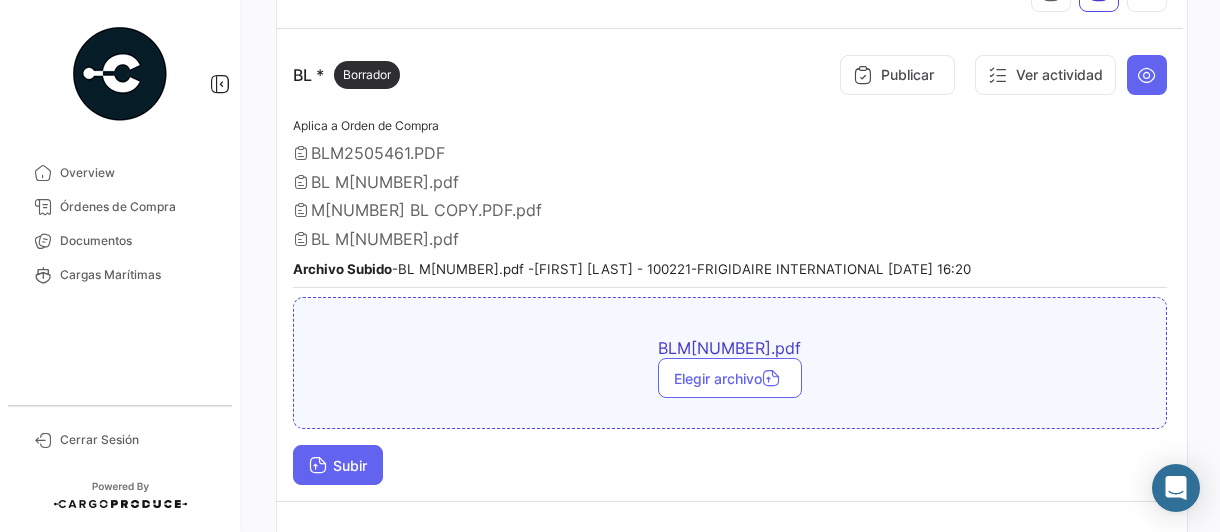 click on "Subir" at bounding box center [338, 465] 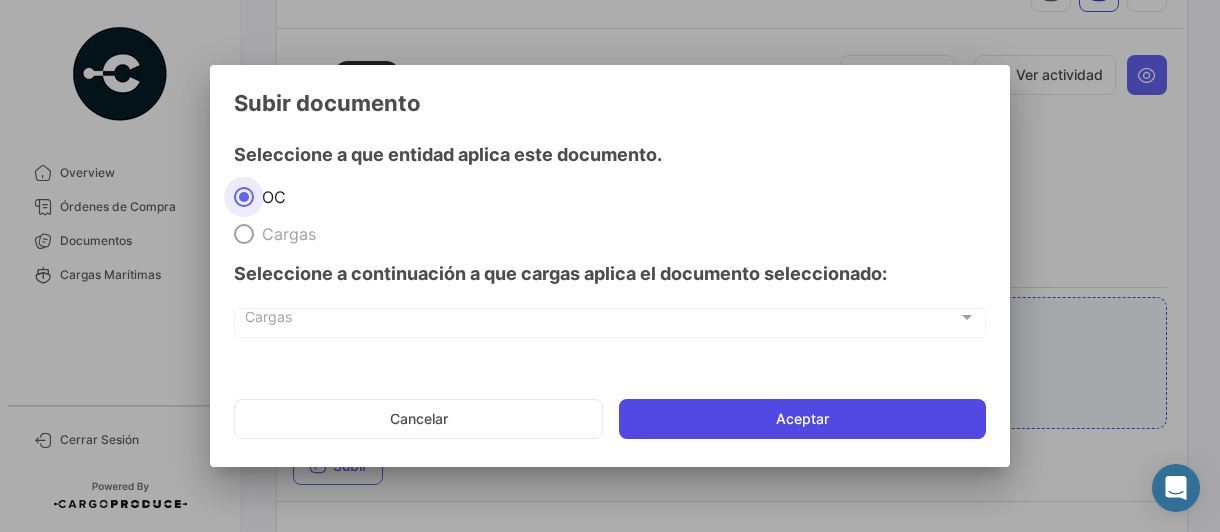 drag, startPoint x: 668, startPoint y: 419, endPoint x: 684, endPoint y: 420, distance: 16.03122 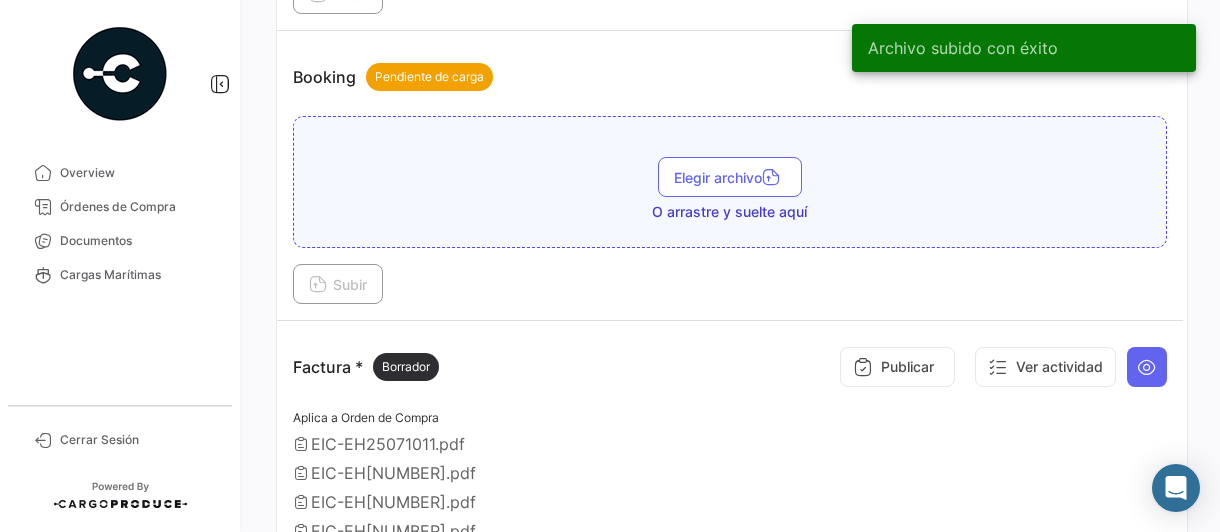 scroll, scrollTop: 1100, scrollLeft: 0, axis: vertical 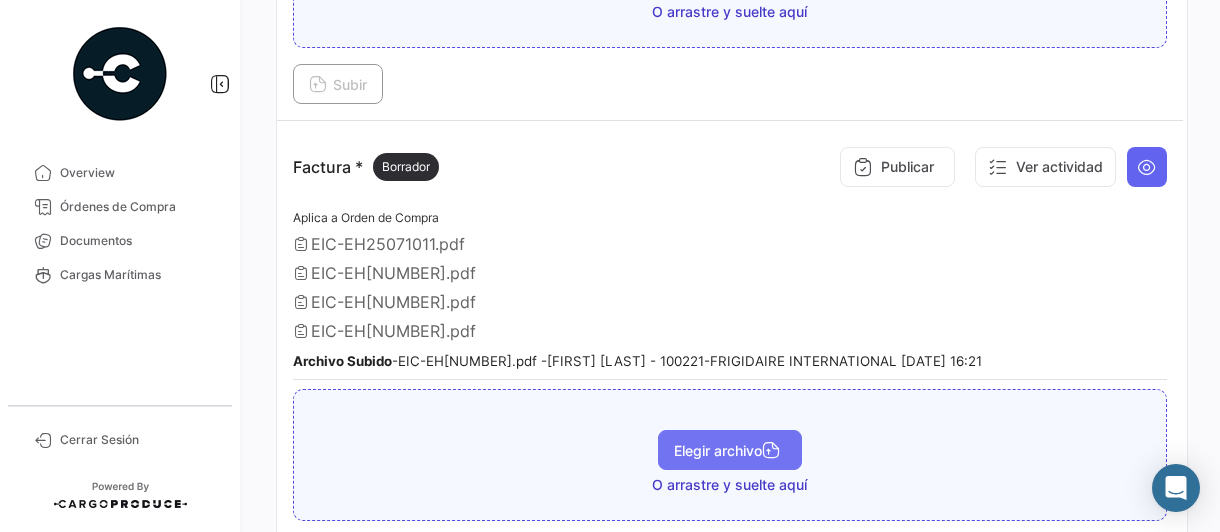 click on "Elegir archivo" at bounding box center [730, 450] 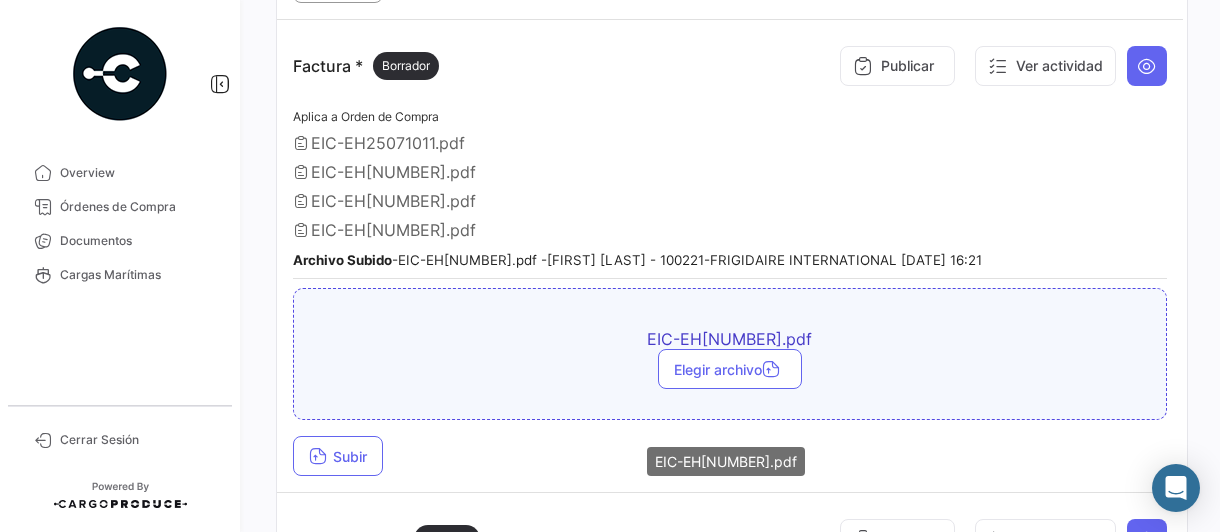 scroll, scrollTop: 1300, scrollLeft: 0, axis: vertical 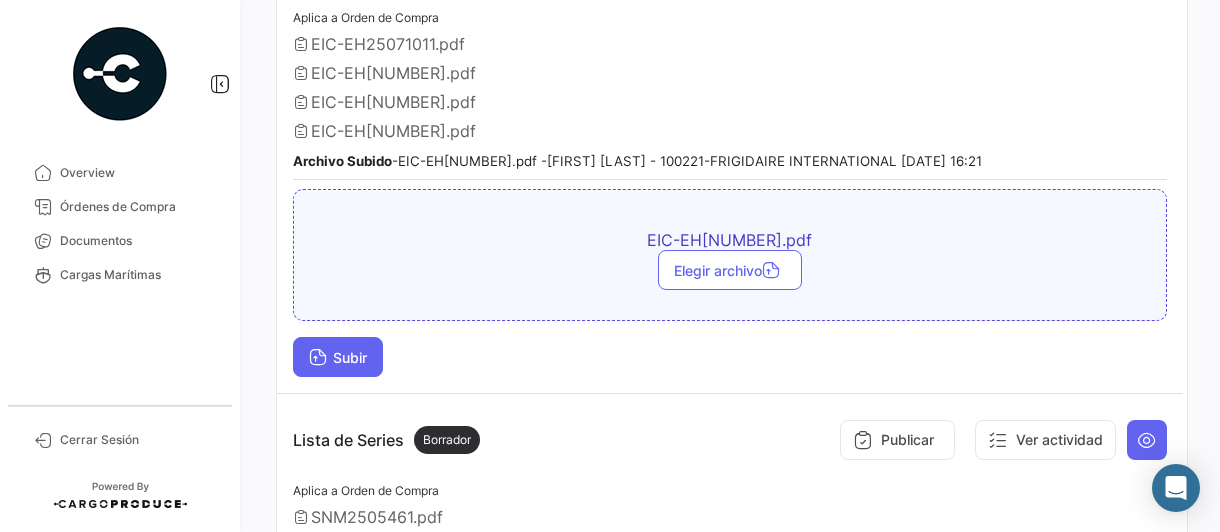 click on "Subir" at bounding box center (338, 357) 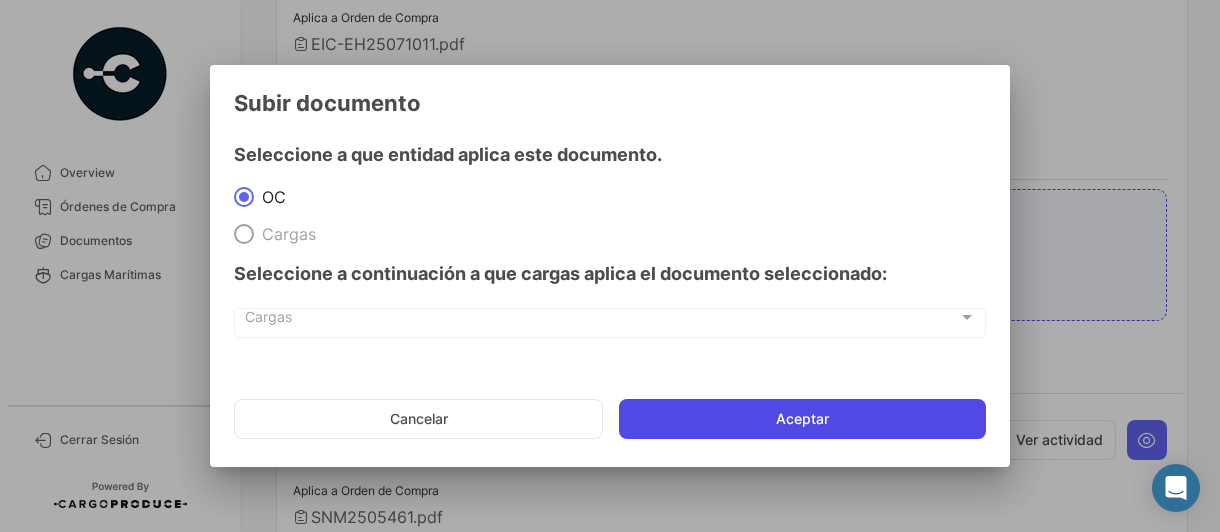 click on "Aceptar" 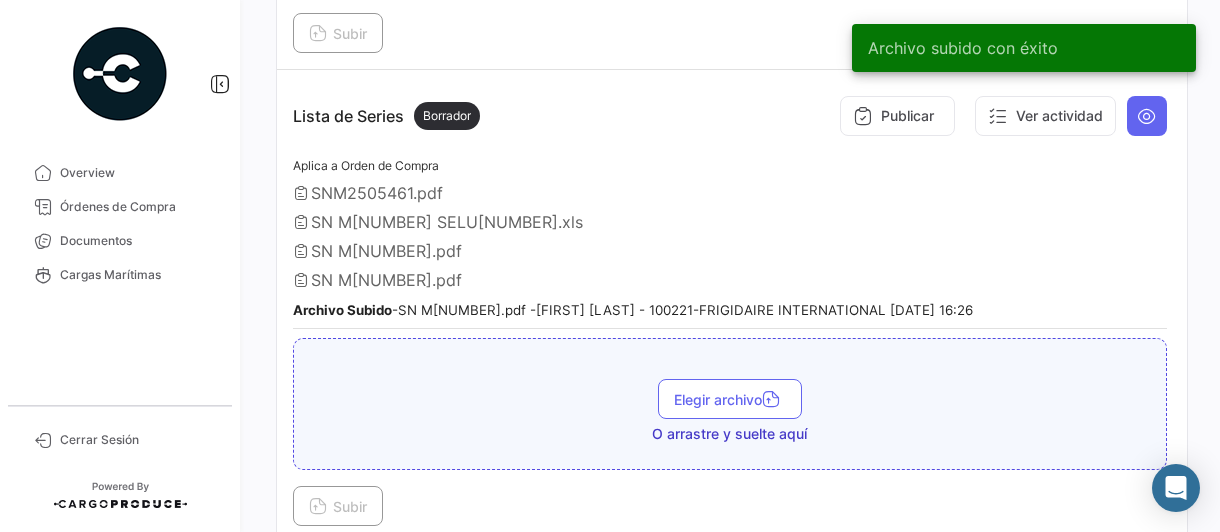 scroll, scrollTop: 1700, scrollLeft: 0, axis: vertical 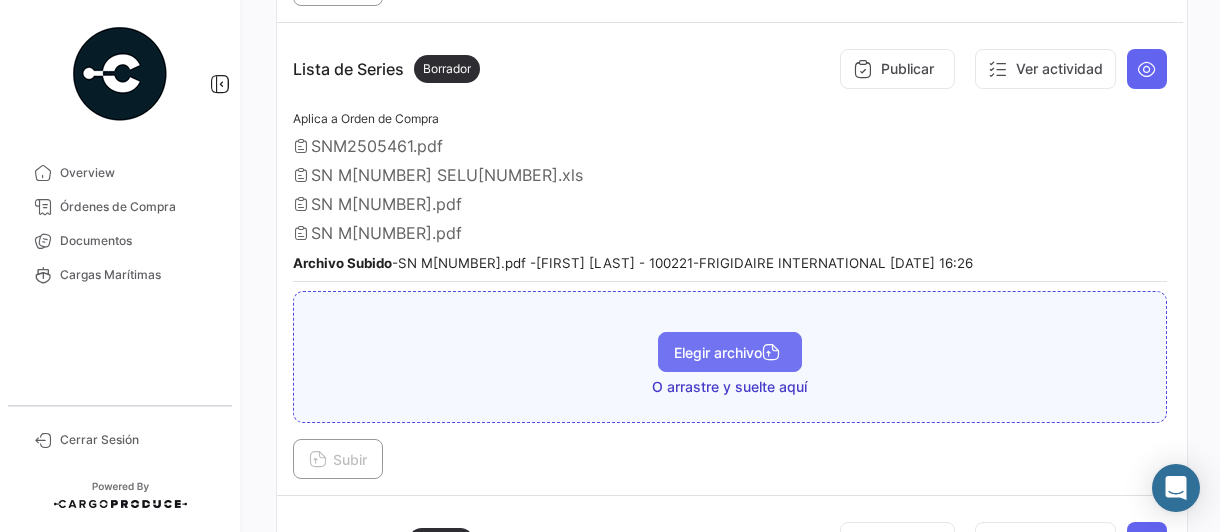 click on "Elegir archivo" at bounding box center (730, 352) 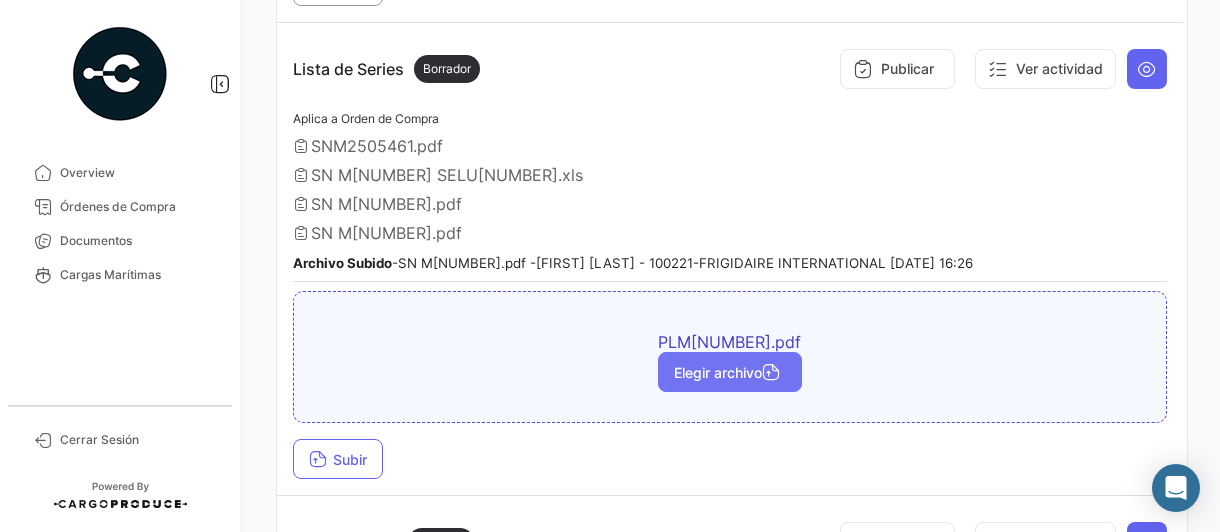 click on "Elegir archivo" at bounding box center (730, 372) 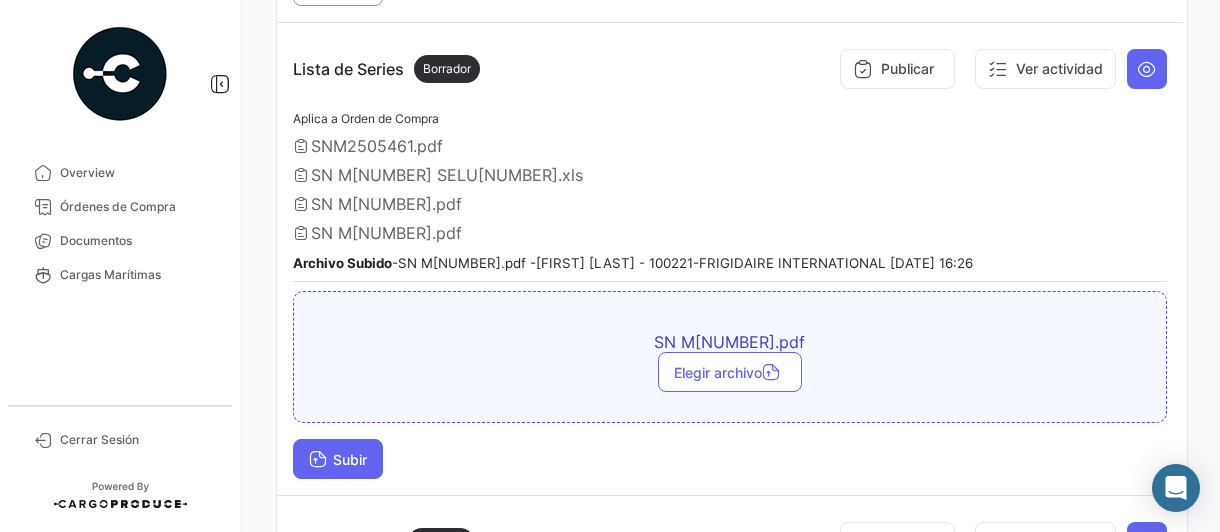 click on "Subir" at bounding box center (338, 459) 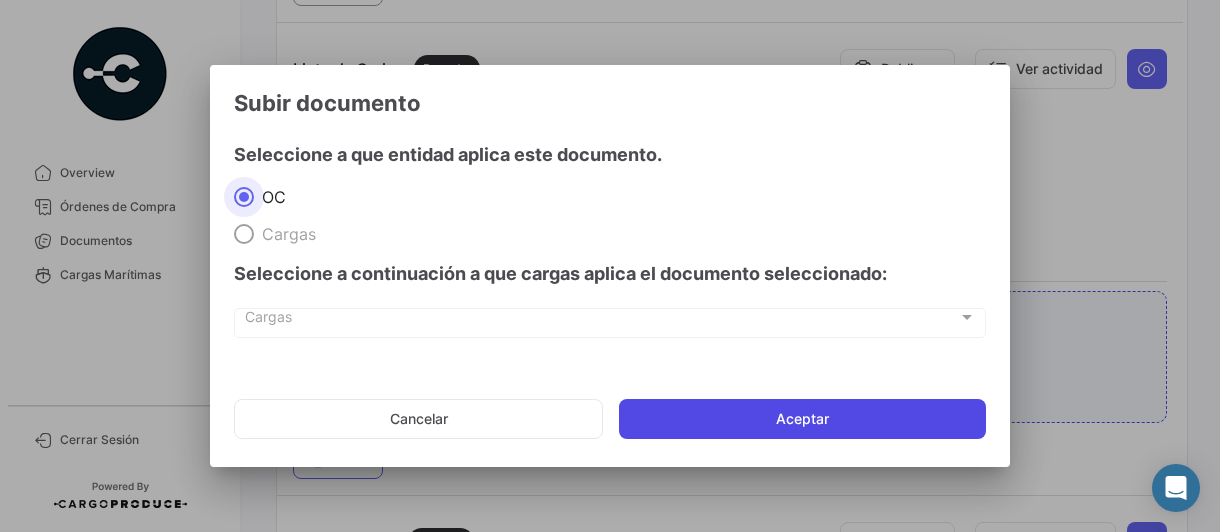 click on "Aceptar" 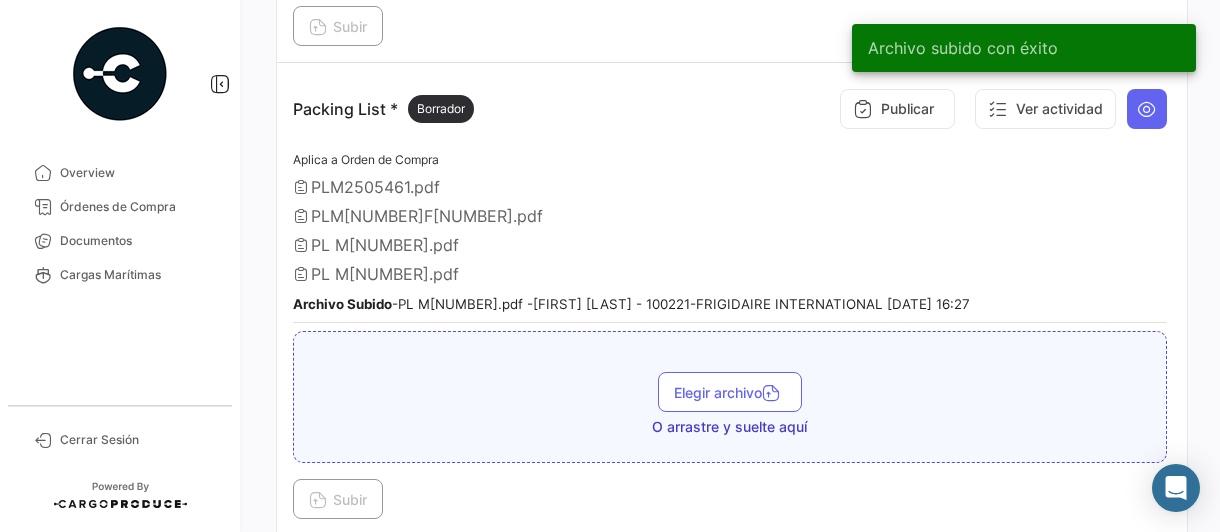scroll, scrollTop: 2200, scrollLeft: 0, axis: vertical 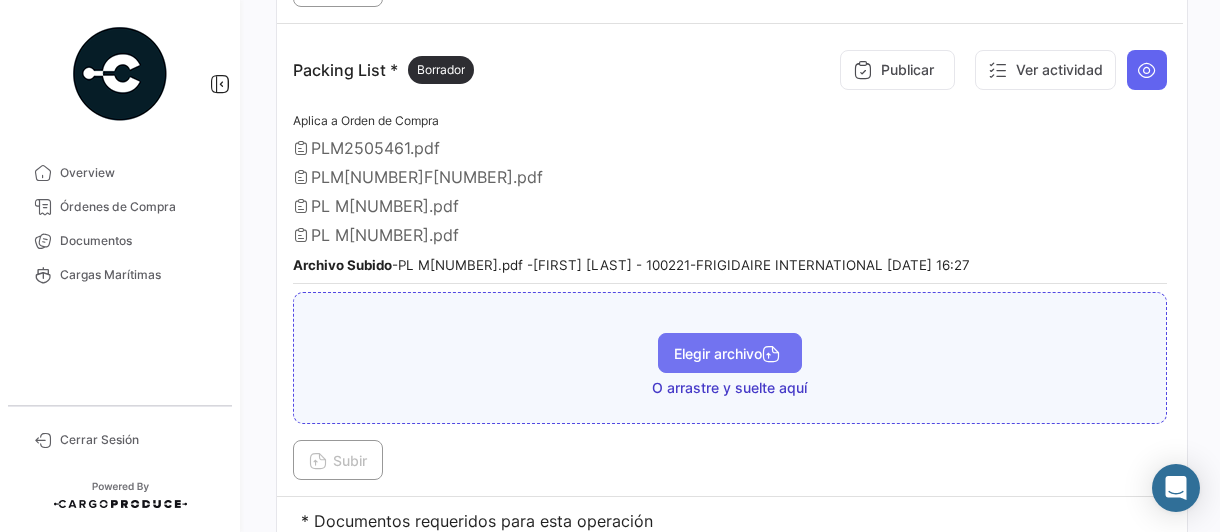 click on "Elegir archivo" at bounding box center (730, 353) 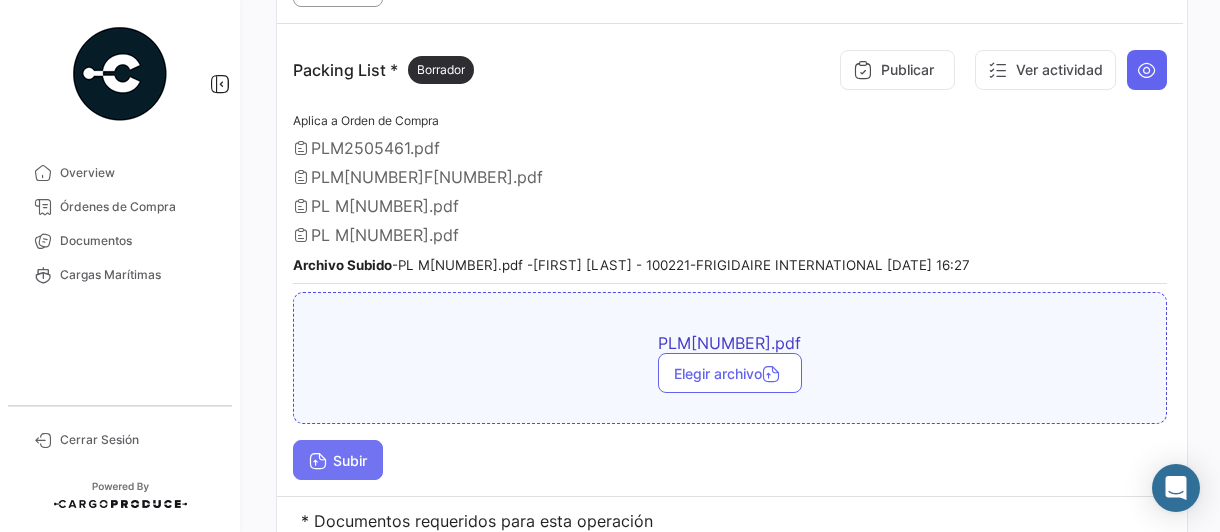 click on "Subir" at bounding box center (338, 460) 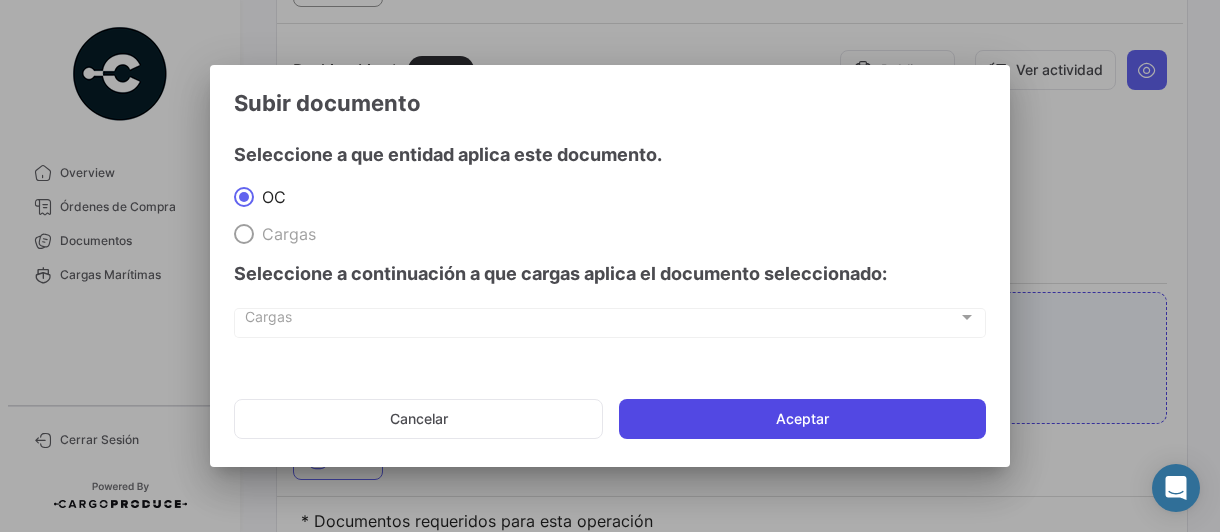 click on "Aceptar" 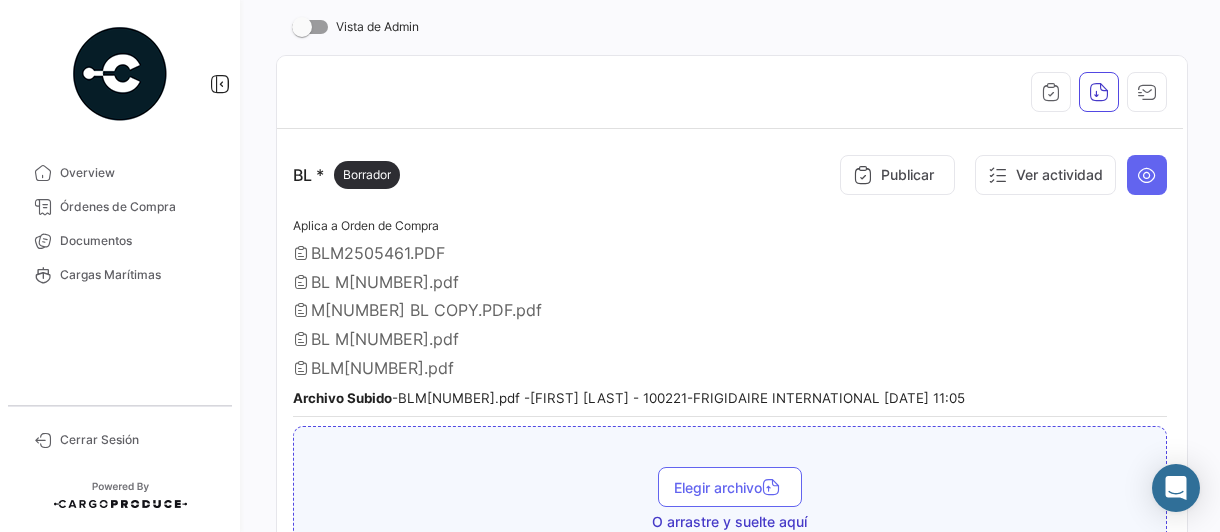 scroll, scrollTop: 500, scrollLeft: 0, axis: vertical 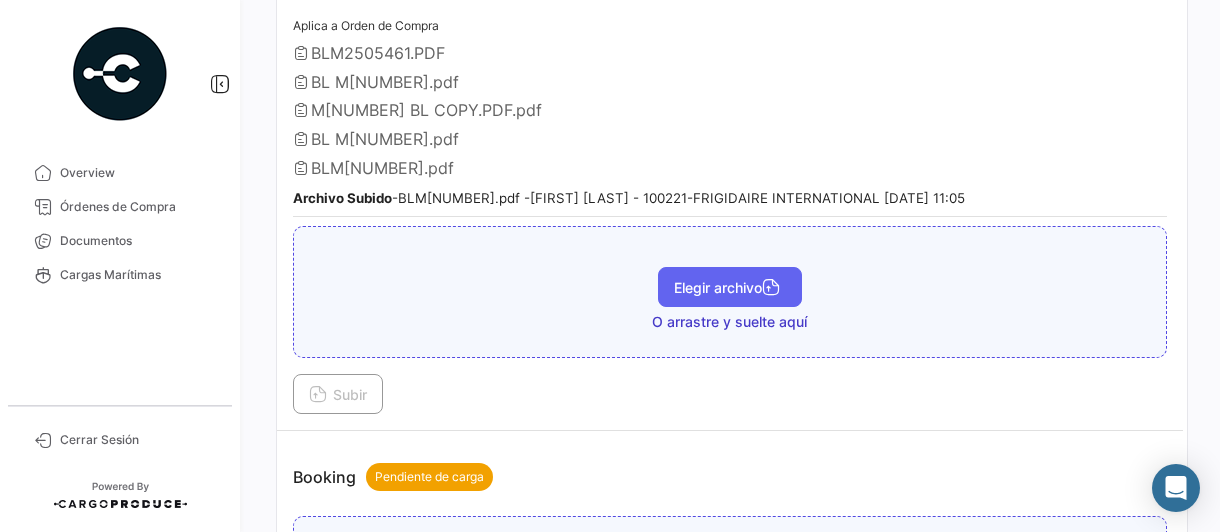 click on "Elegir archivo" at bounding box center [730, 287] 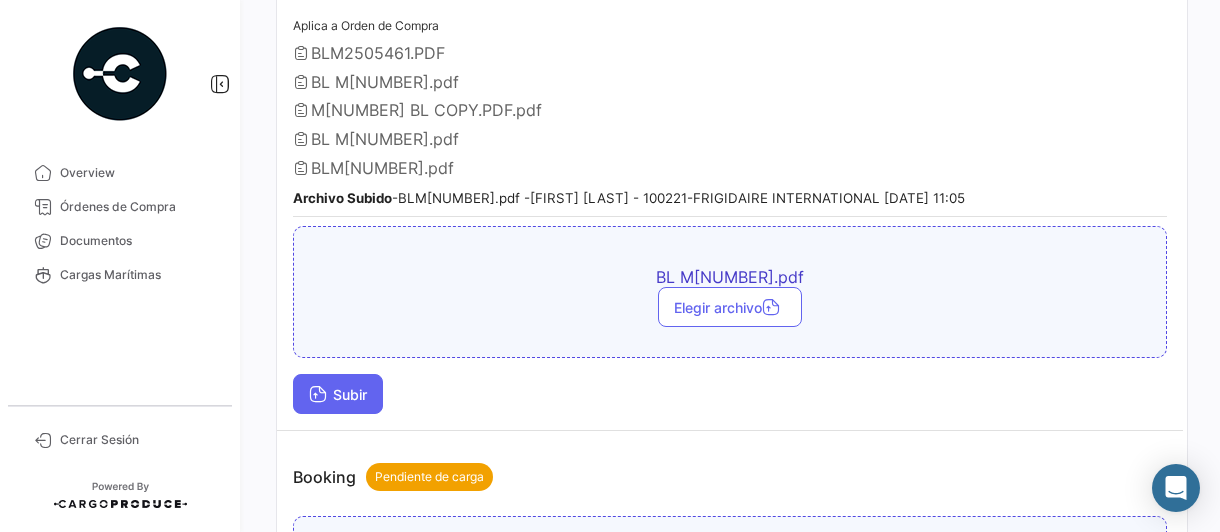 click on "Subir" at bounding box center (338, 394) 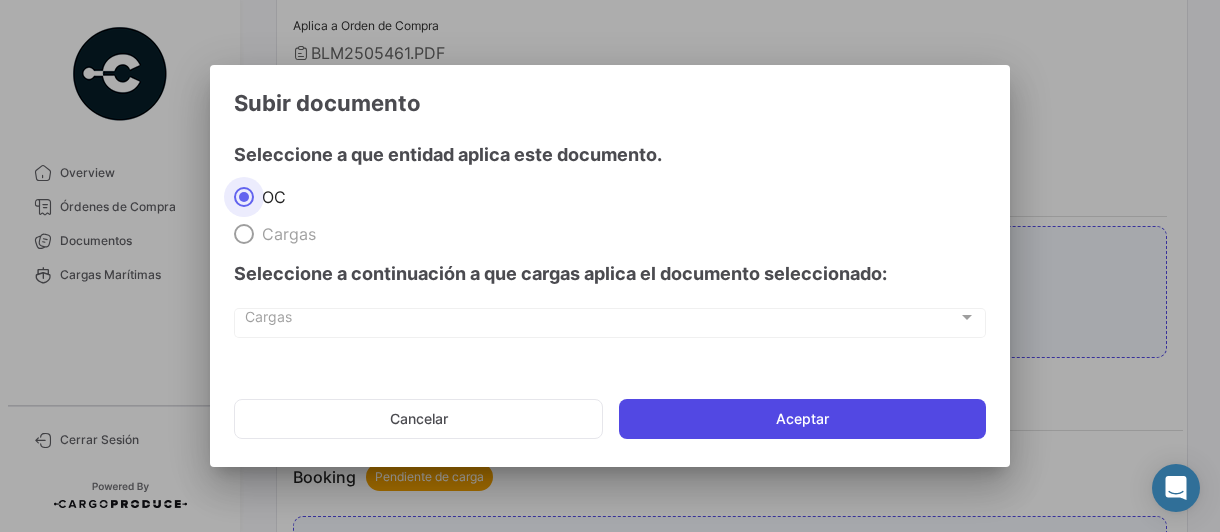 click on "Aceptar" 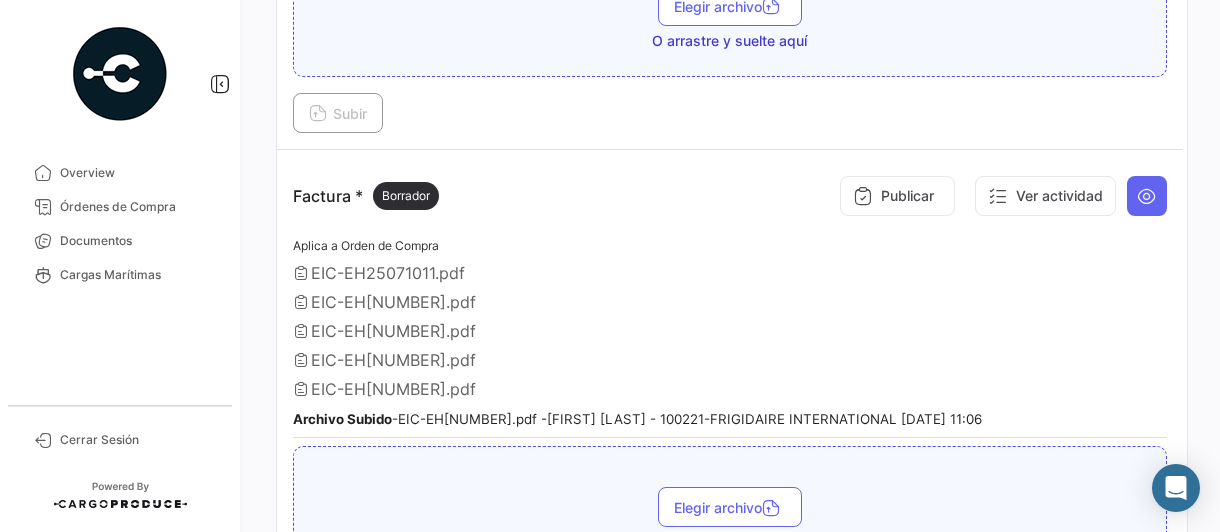 scroll, scrollTop: 1200, scrollLeft: 0, axis: vertical 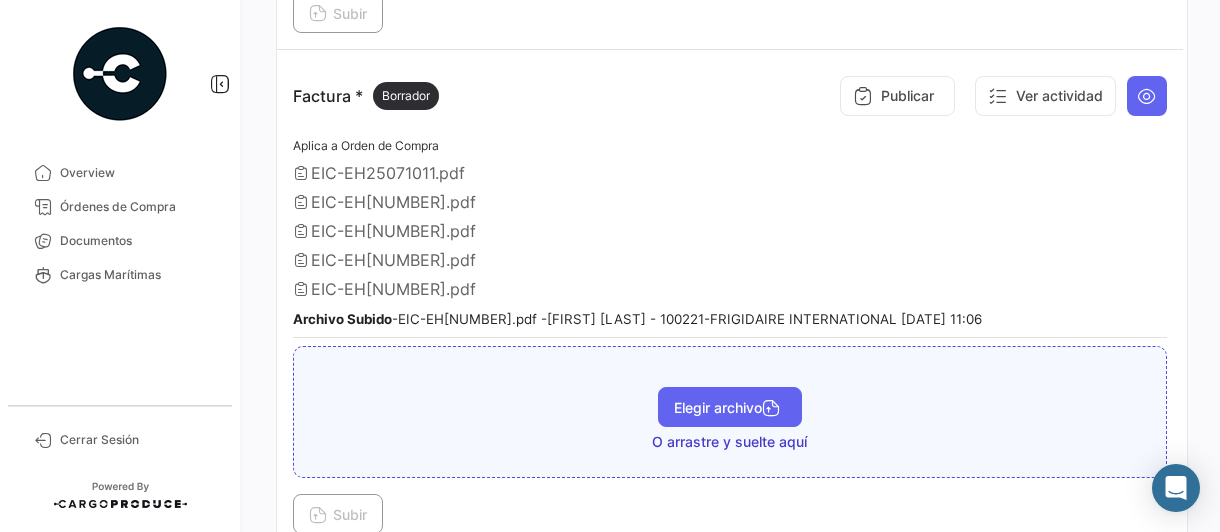 click on "Elegir archivo" at bounding box center [730, 407] 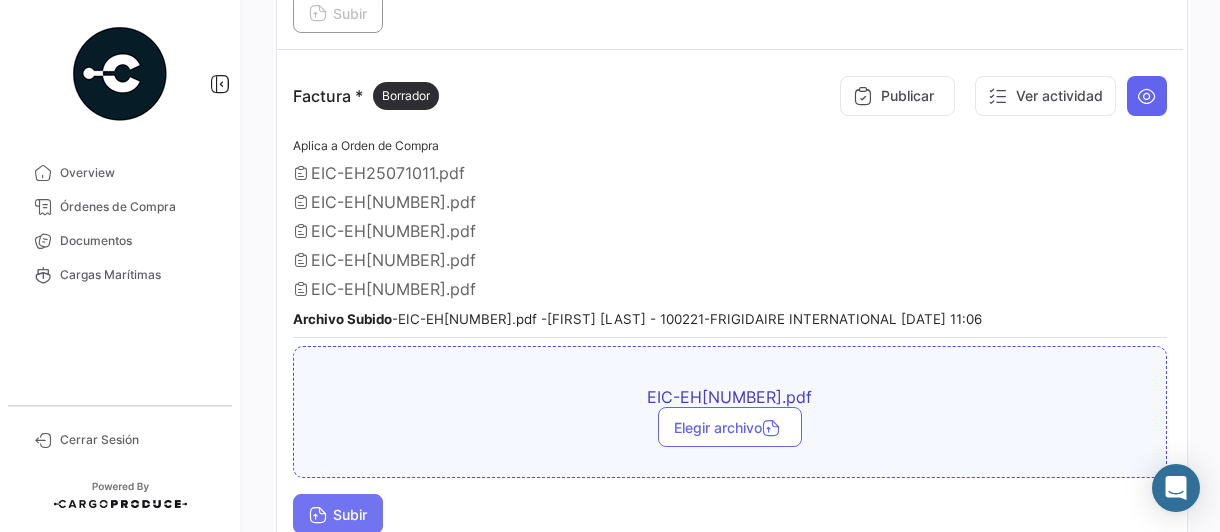 click on "Subir" at bounding box center (338, 514) 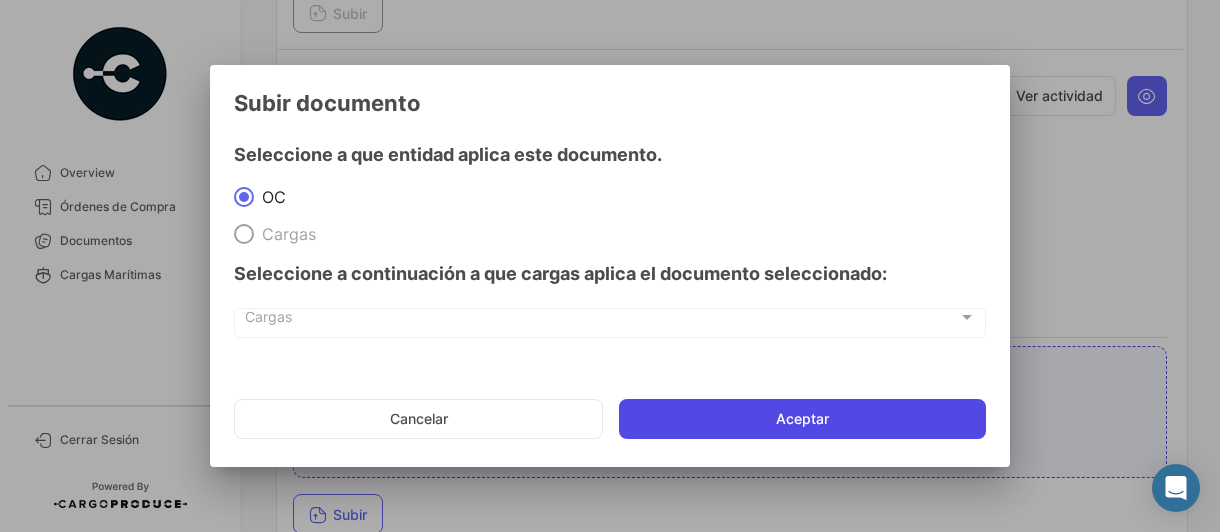 drag, startPoint x: 701, startPoint y: 421, endPoint x: 911, endPoint y: 449, distance: 211.85844 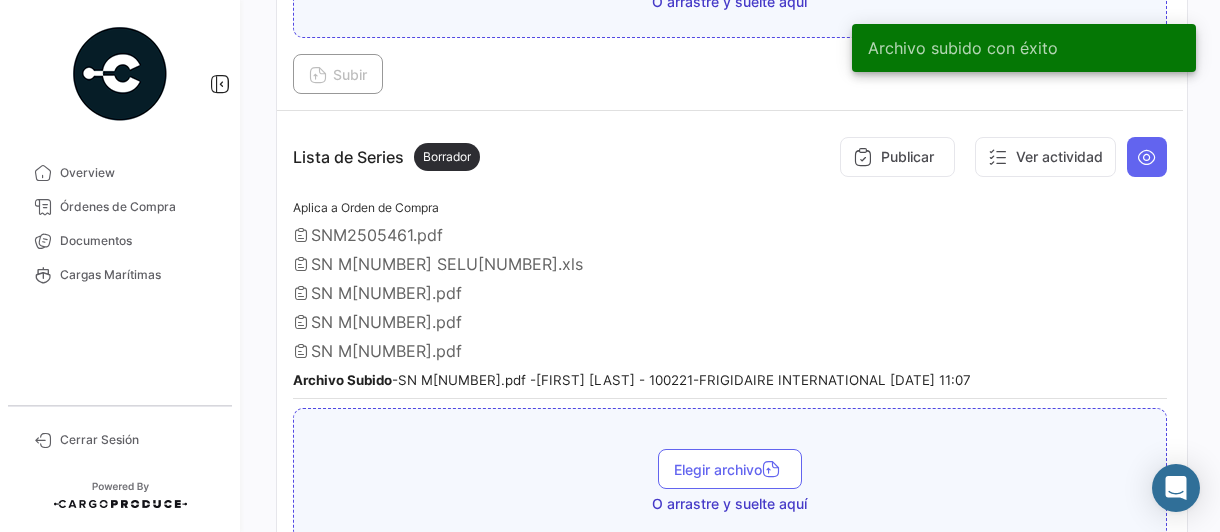 scroll, scrollTop: 1700, scrollLeft: 0, axis: vertical 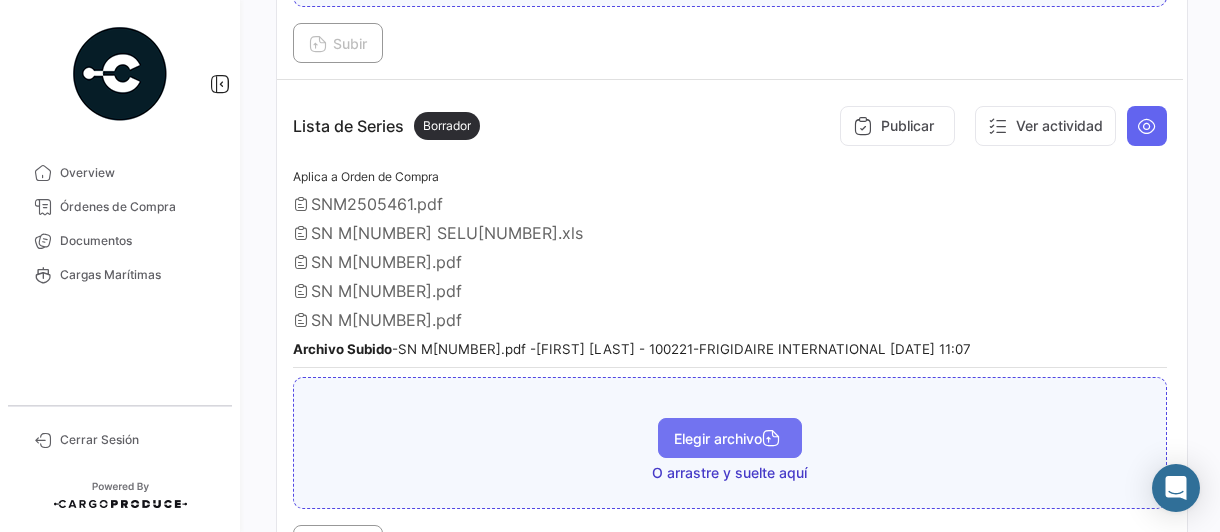 click on "Elegir archivo" at bounding box center (730, 438) 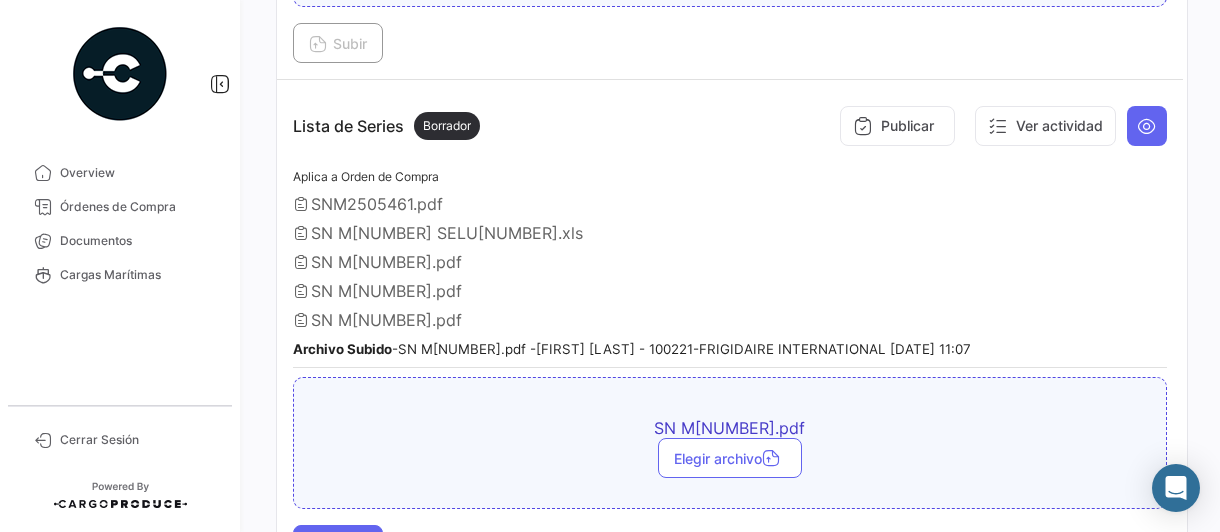 click on "Subir" at bounding box center [338, 545] 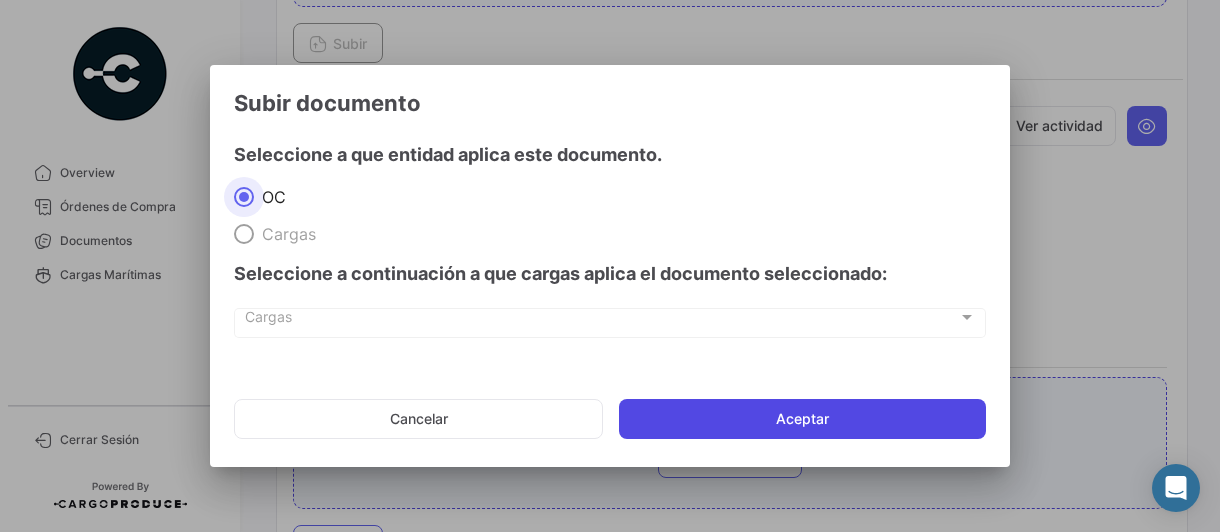click on "Aceptar" 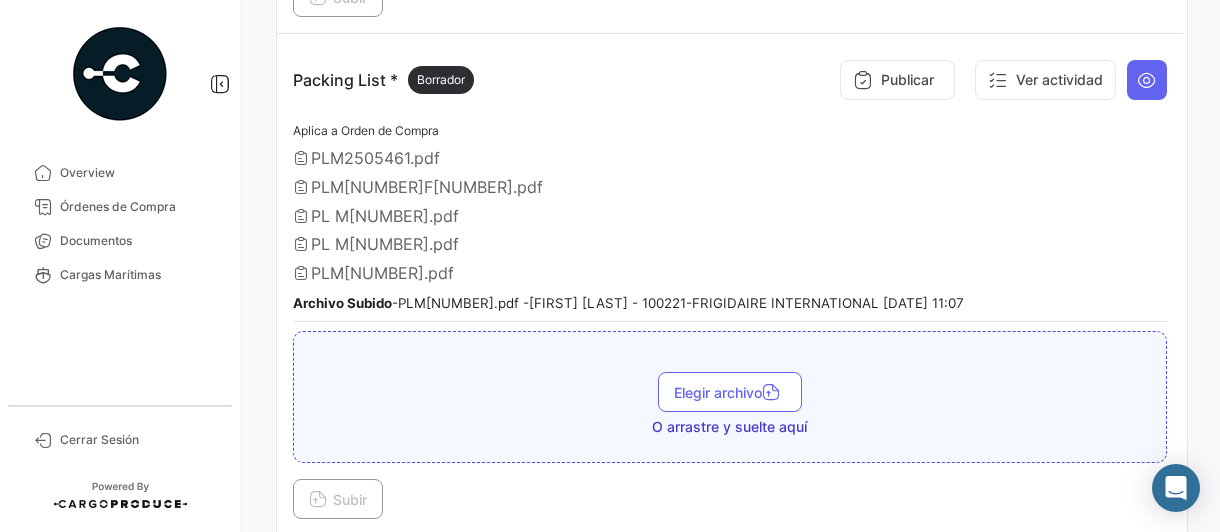 scroll, scrollTop: 2308, scrollLeft: 0, axis: vertical 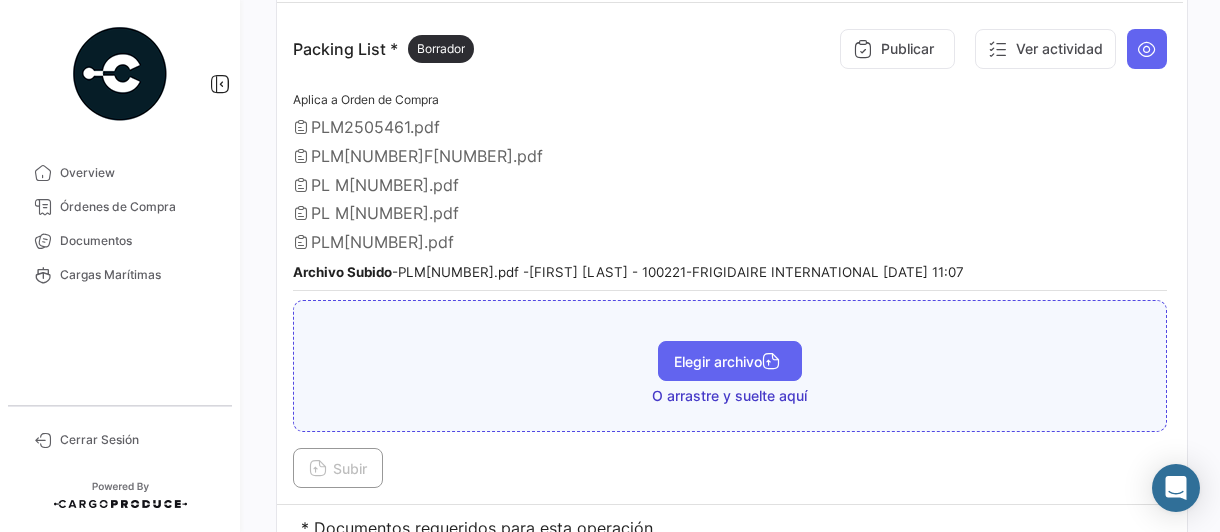 click on "Elegir archivo" at bounding box center [730, 361] 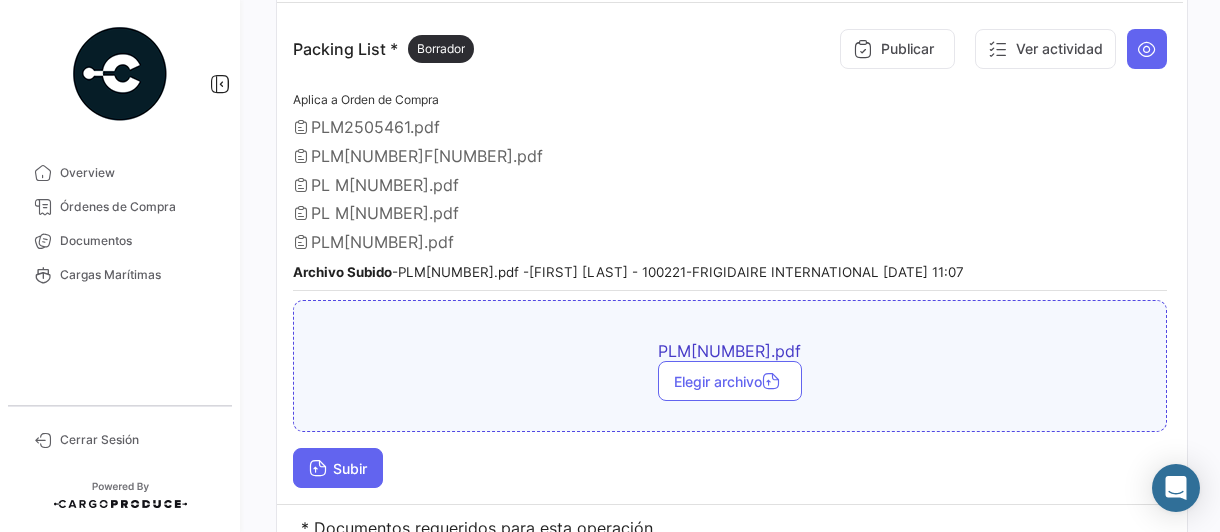 click on "Subir" at bounding box center [338, 468] 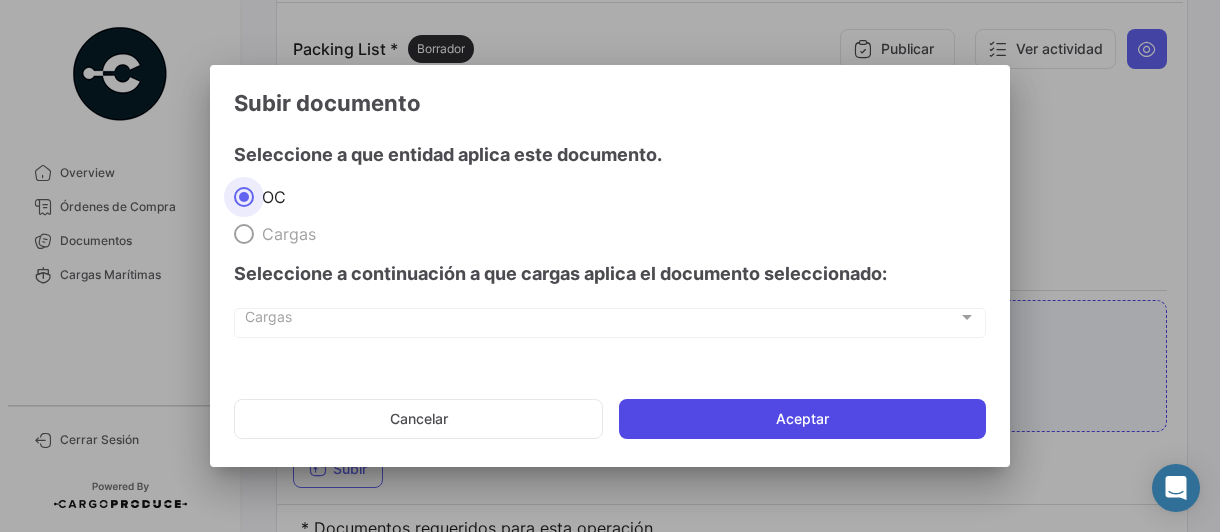 click on "Aceptar" 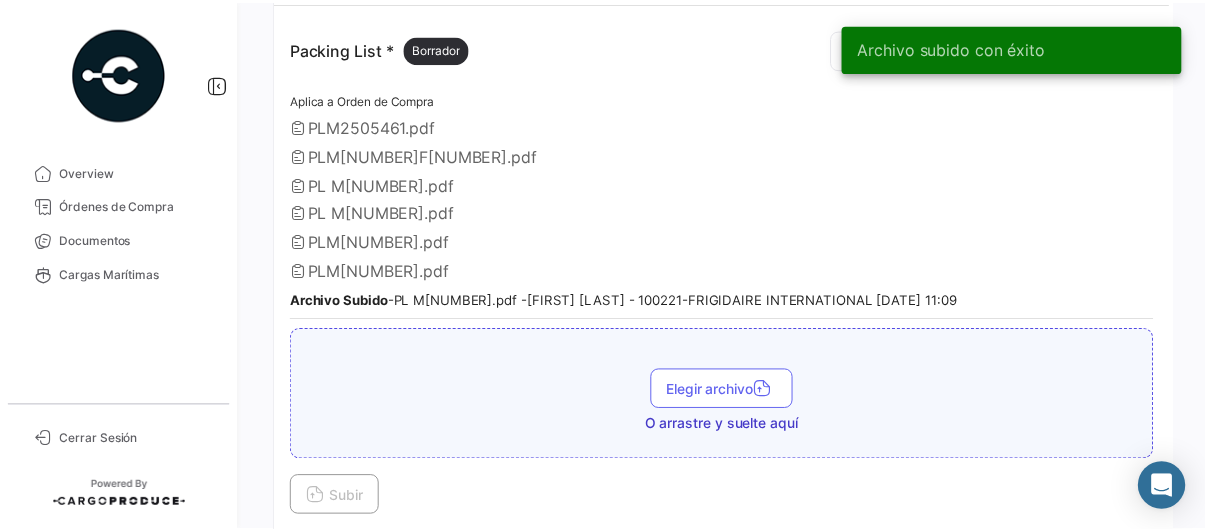 scroll, scrollTop: 2404, scrollLeft: 0, axis: vertical 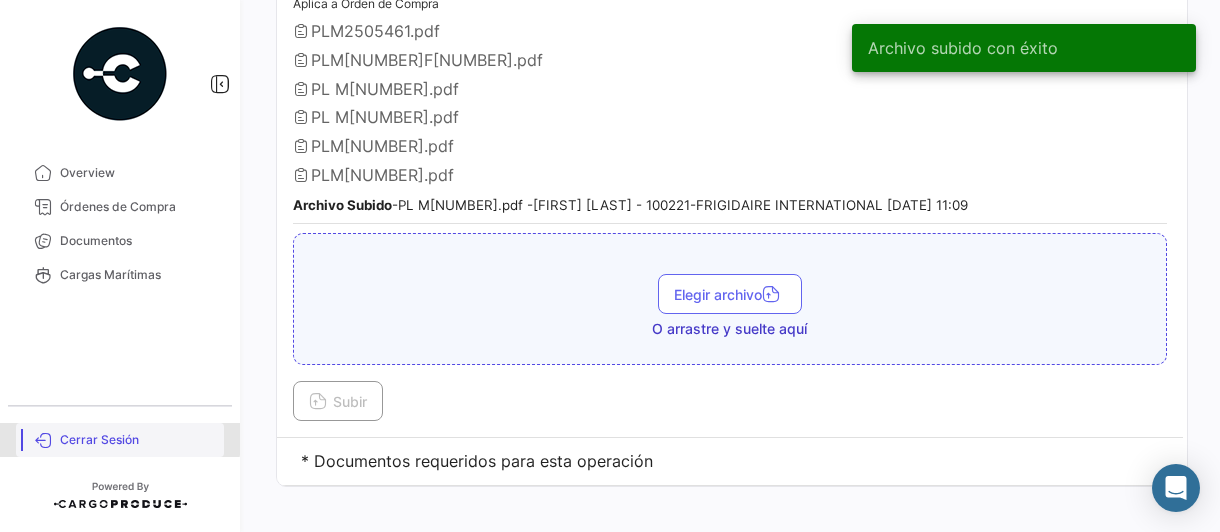 click on "Cerrar Sesión" at bounding box center (138, 440) 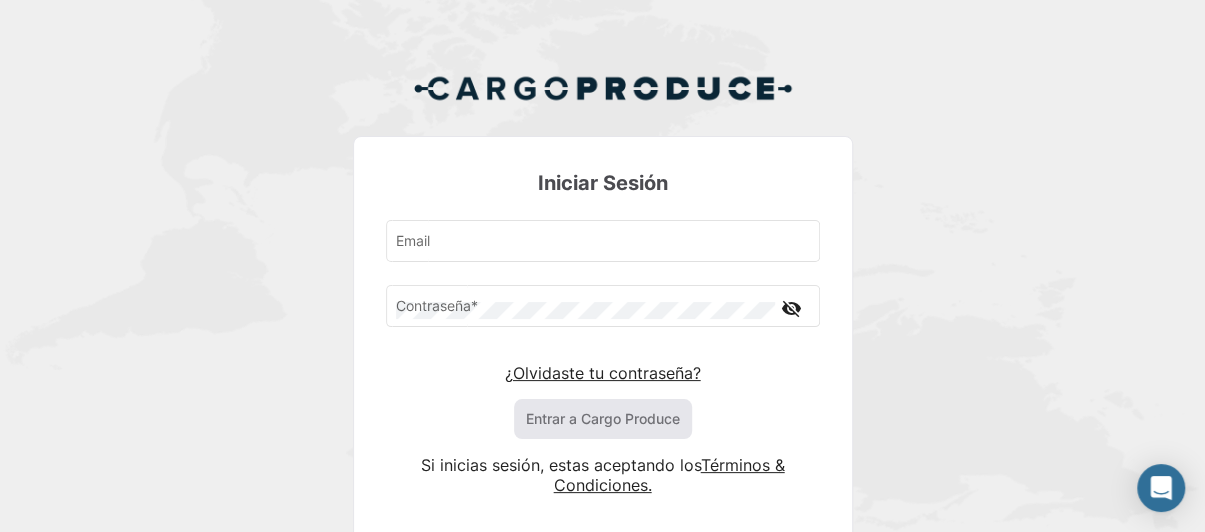 type on "[EMAIL]" 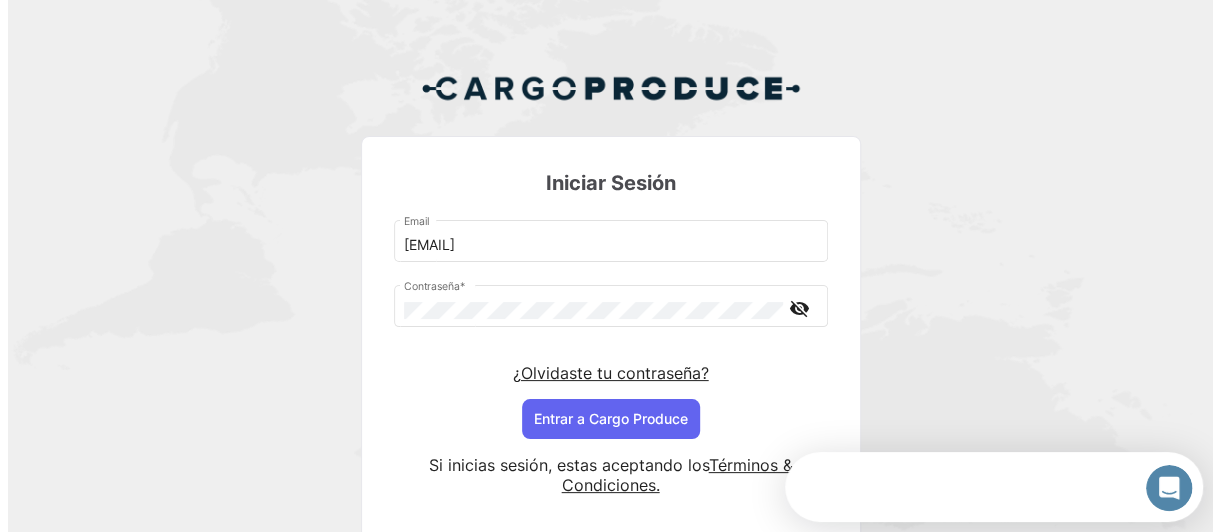 scroll, scrollTop: 0, scrollLeft: 0, axis: both 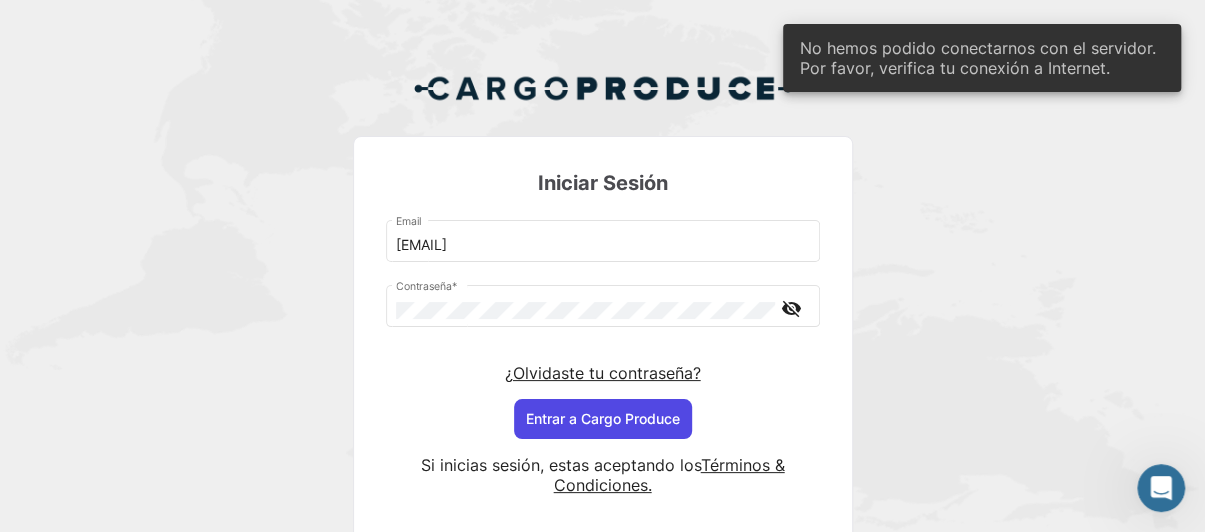 click on "Entrar a  Cargo Produce" 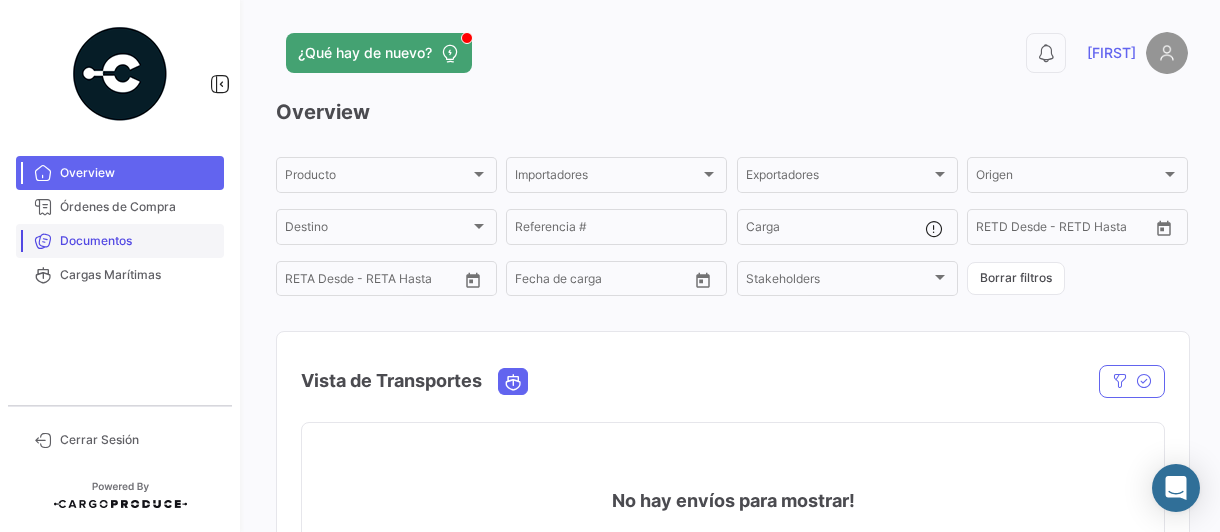 drag, startPoint x: 92, startPoint y: 245, endPoint x: 126, endPoint y: 243, distance: 34.058773 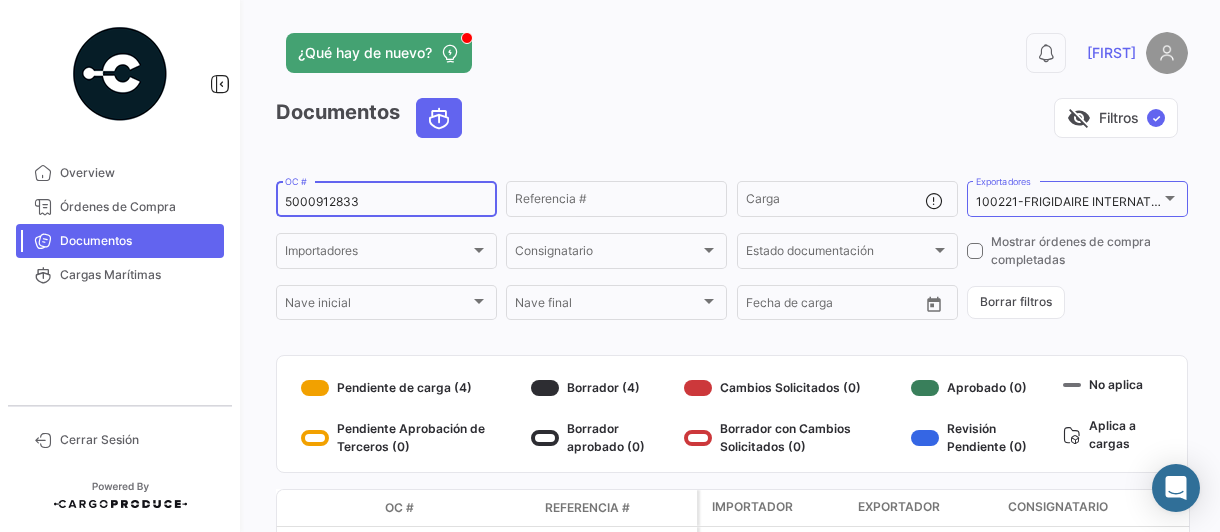 click on "5000912833" at bounding box center [386, 202] 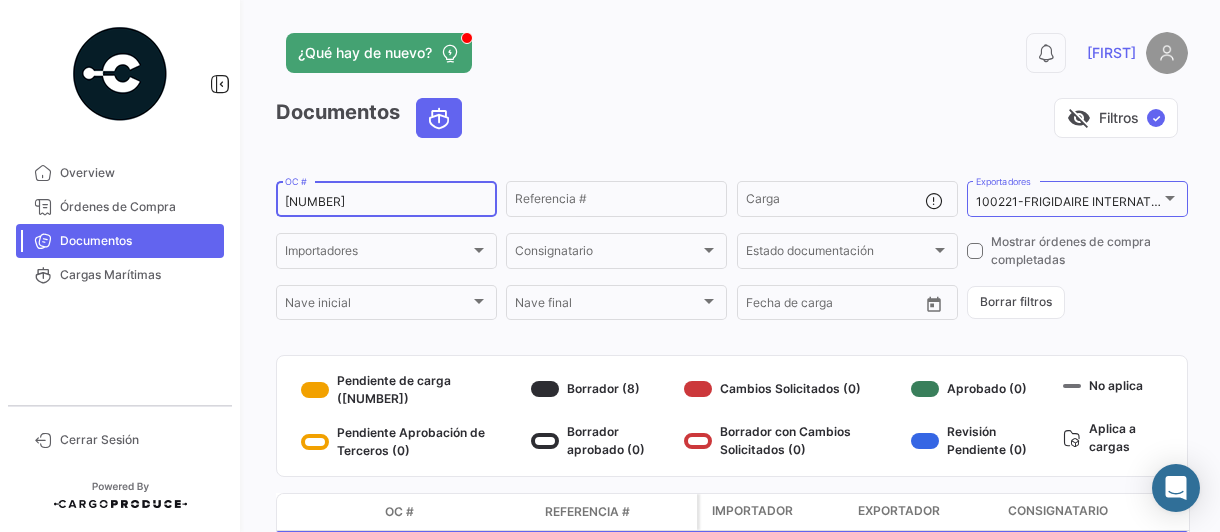 type on "[NUMBER]" 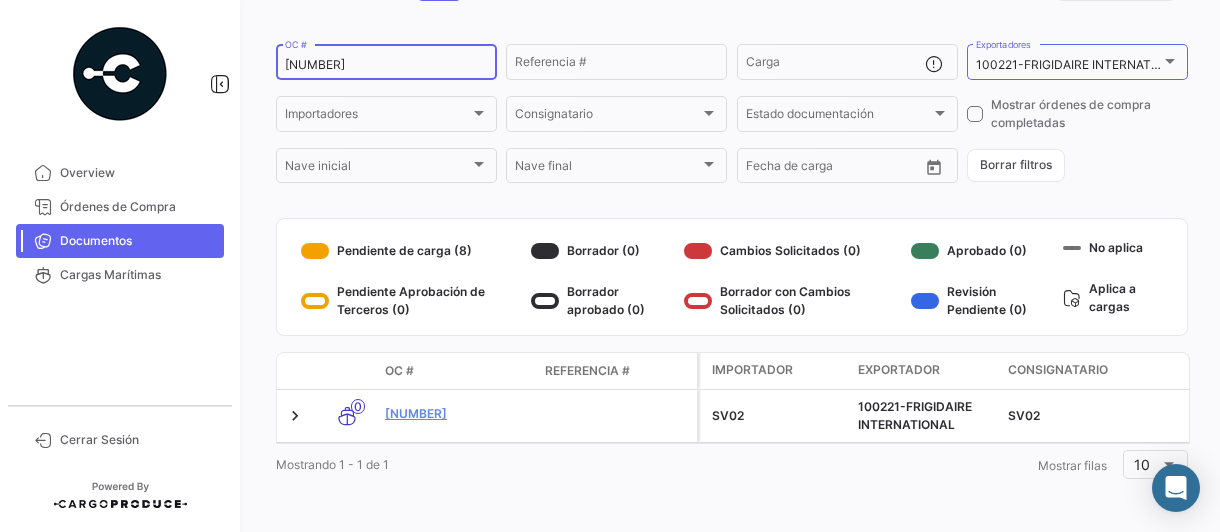 scroll, scrollTop: 152, scrollLeft: 0, axis: vertical 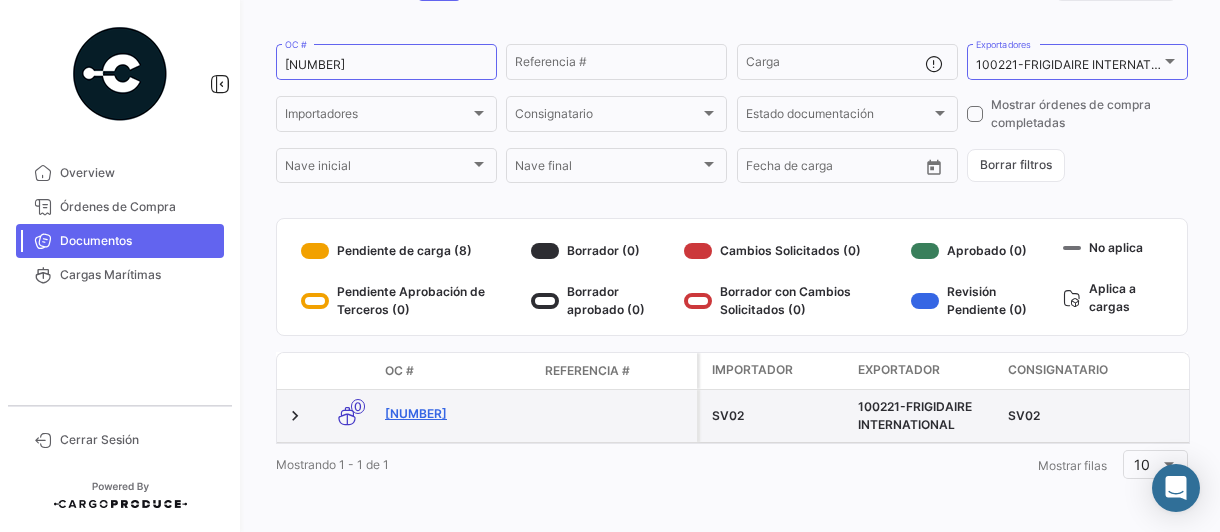 click on "[NUMBER]" 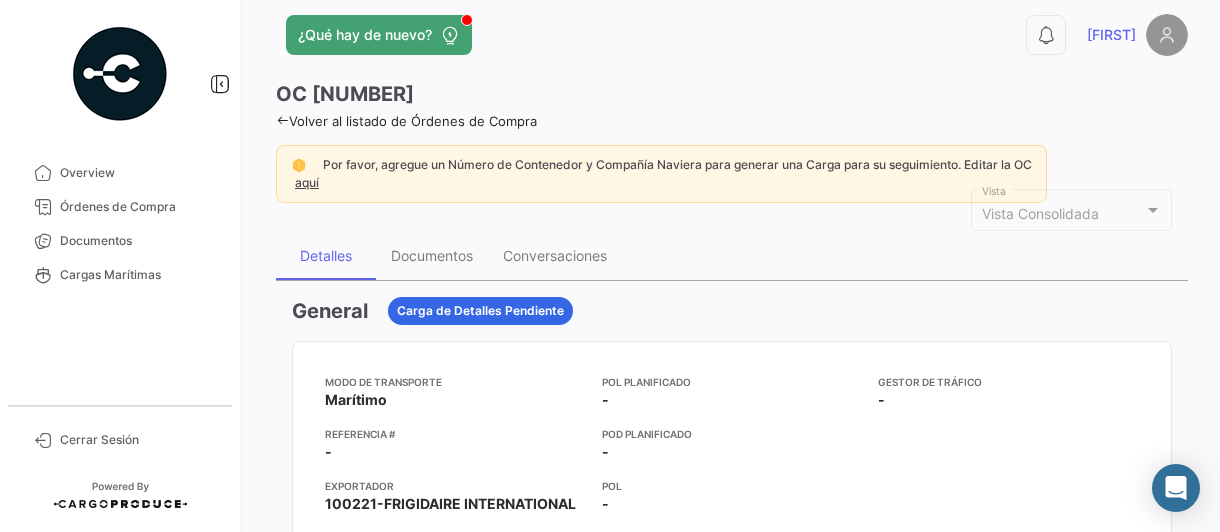 scroll, scrollTop: 0, scrollLeft: 0, axis: both 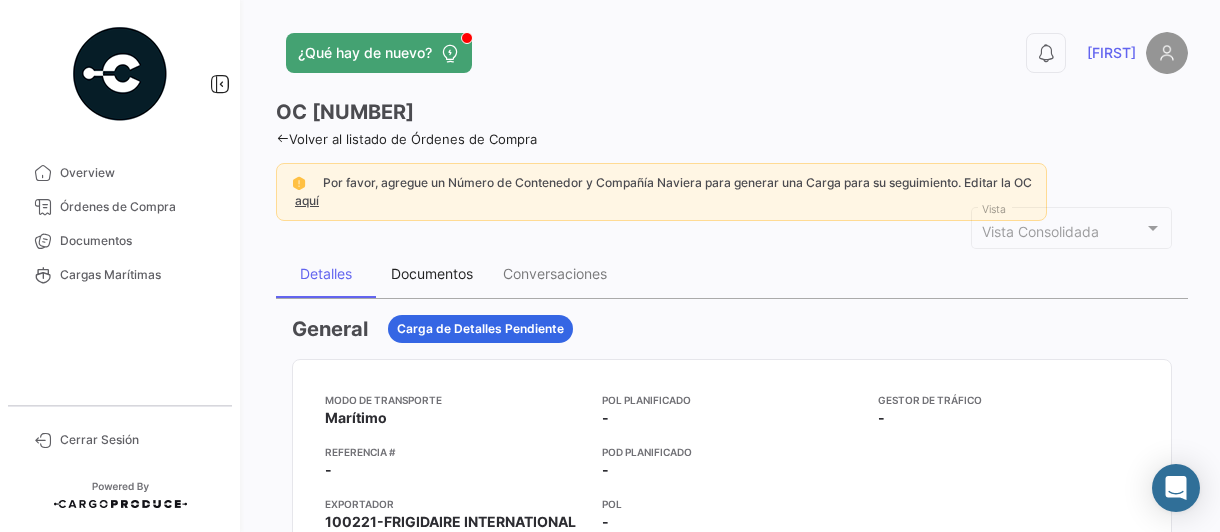 click on "Documentos" at bounding box center (432, 273) 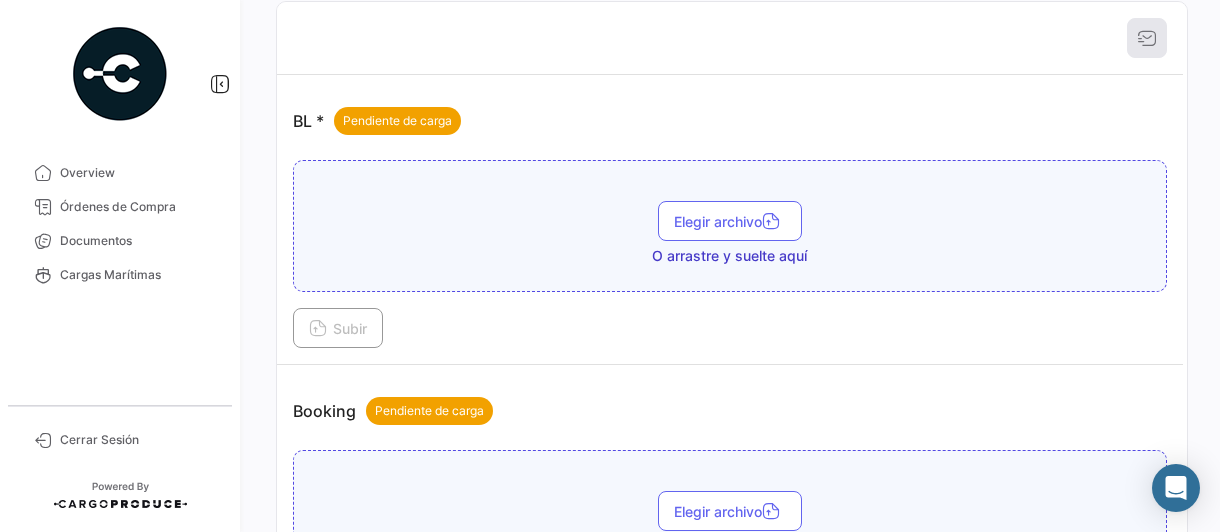 scroll, scrollTop: 400, scrollLeft: 0, axis: vertical 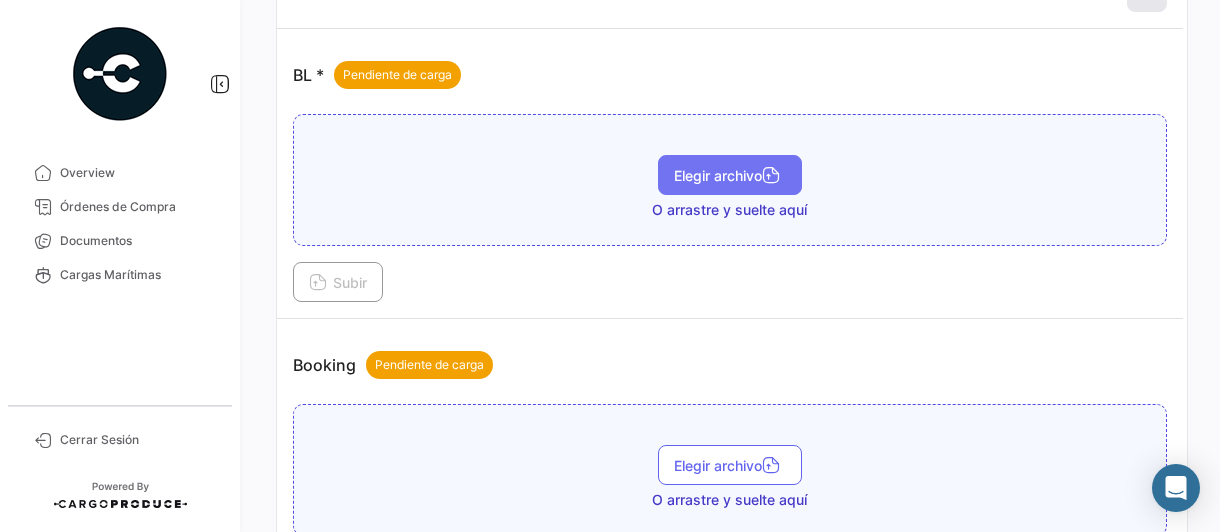 click on "Elegir archivo" at bounding box center [730, 175] 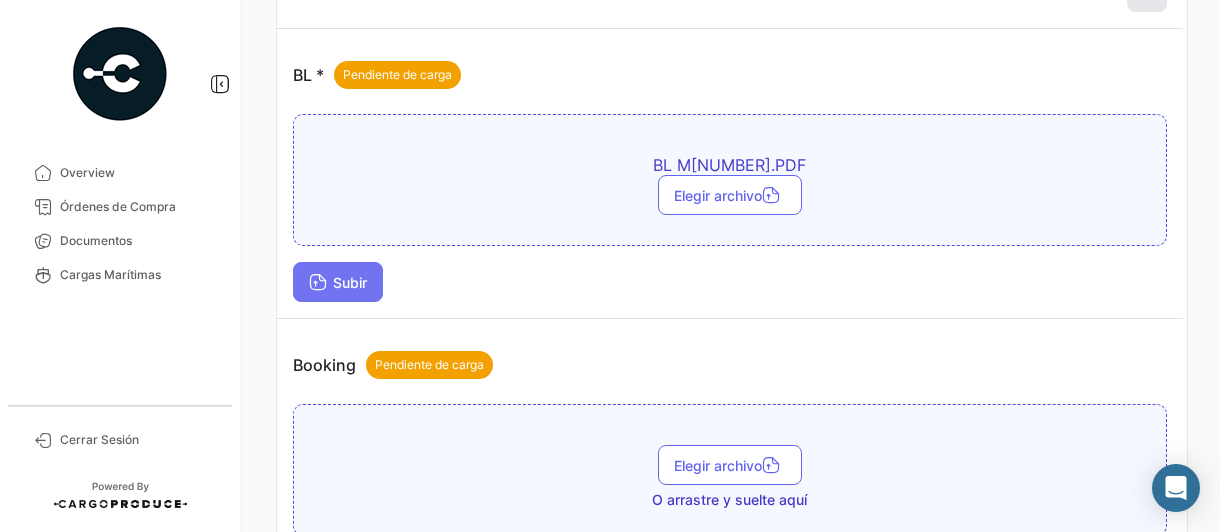 click on "Subir" at bounding box center (338, 282) 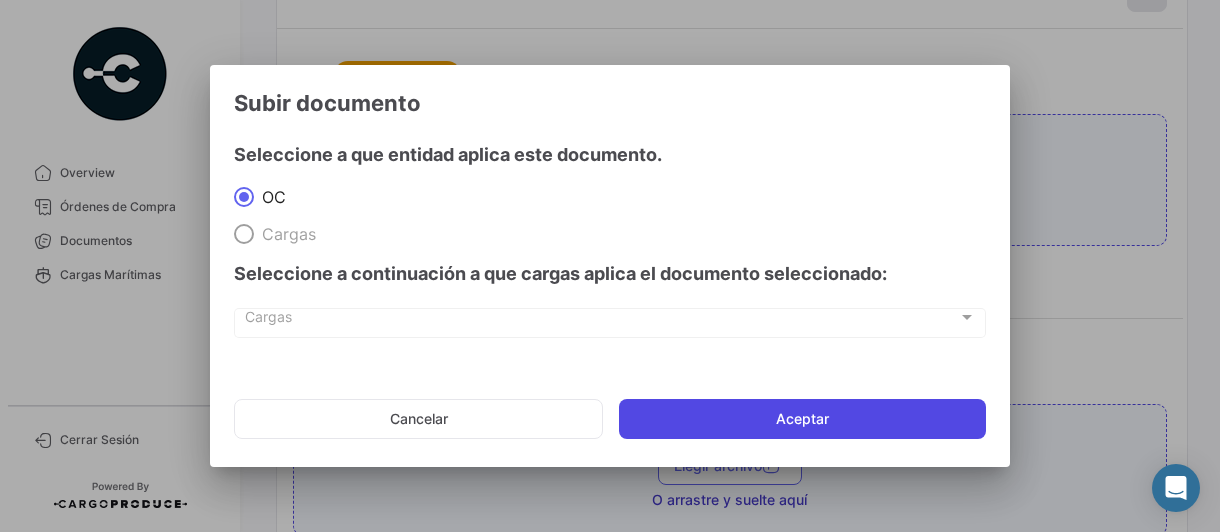 click on "Aceptar" 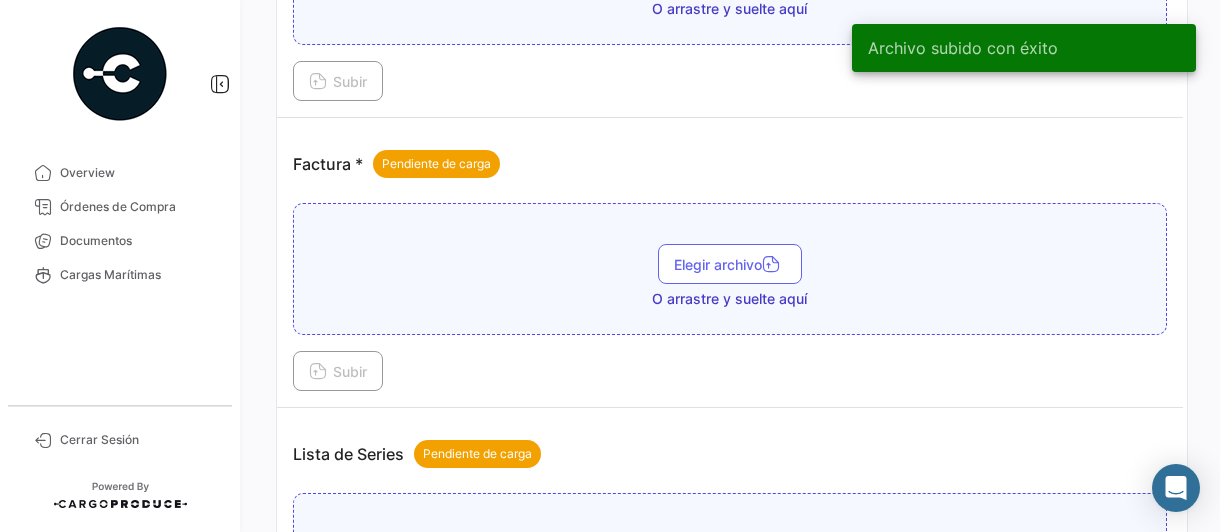 scroll, scrollTop: 1000, scrollLeft: 0, axis: vertical 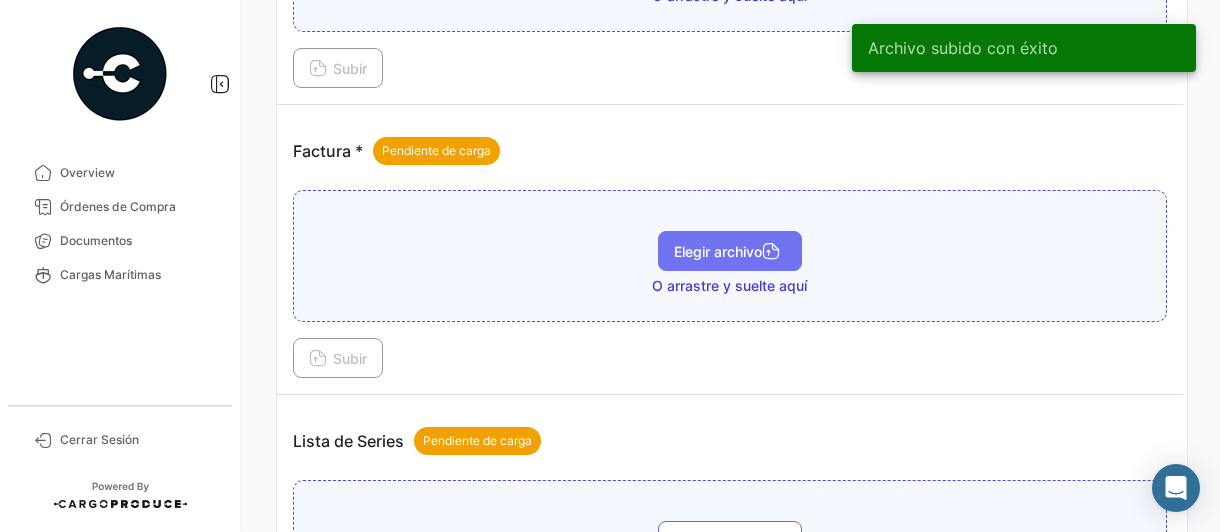 click on "Elegir archivo" at bounding box center [730, 251] 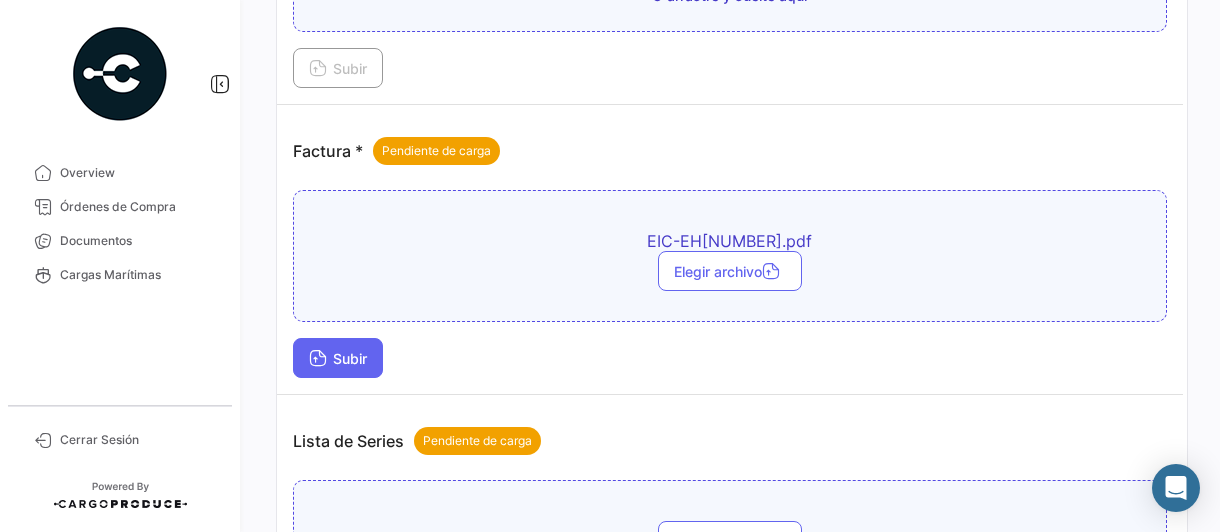 click on "Subir" at bounding box center (338, 358) 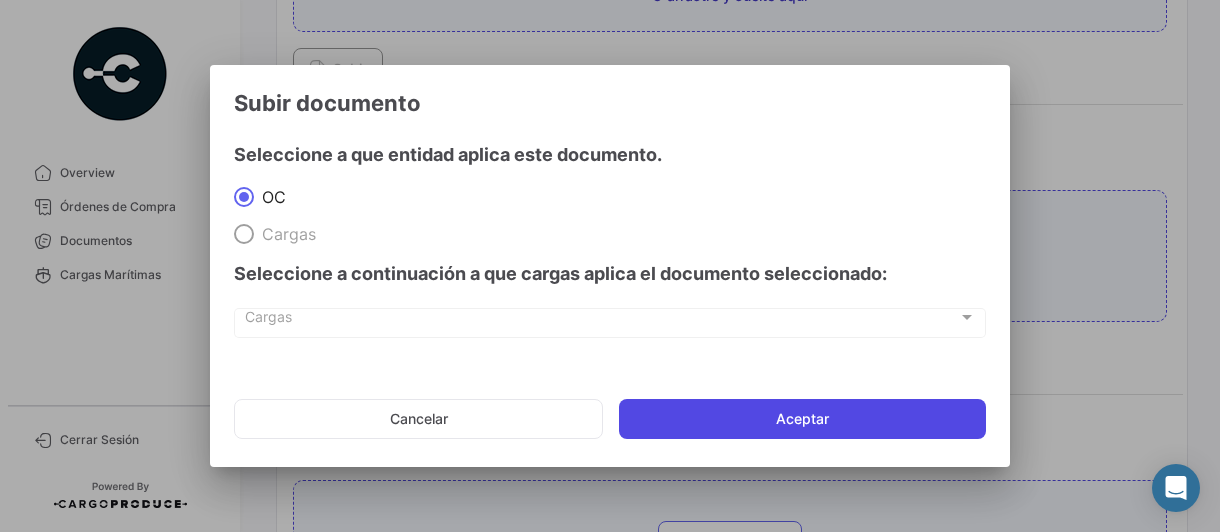 click on "Aceptar" 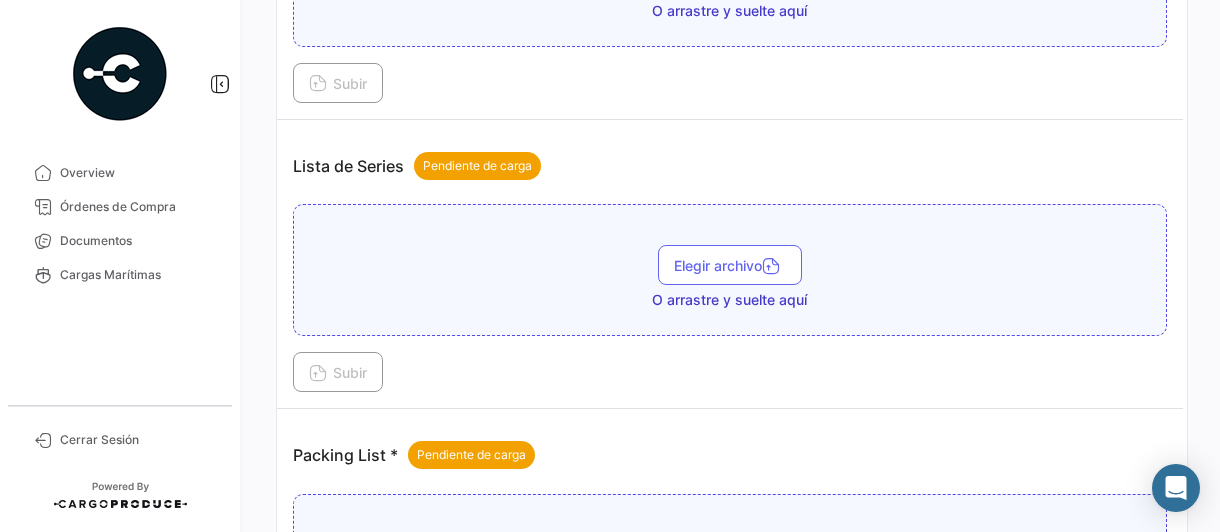 scroll, scrollTop: 1400, scrollLeft: 0, axis: vertical 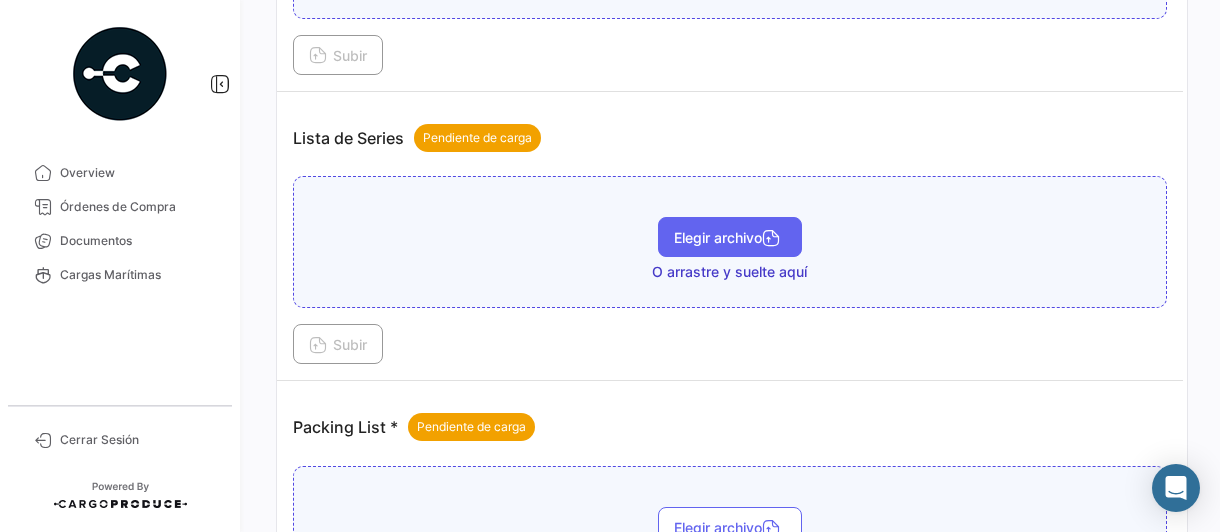 click on "Elegir archivo" at bounding box center (730, 237) 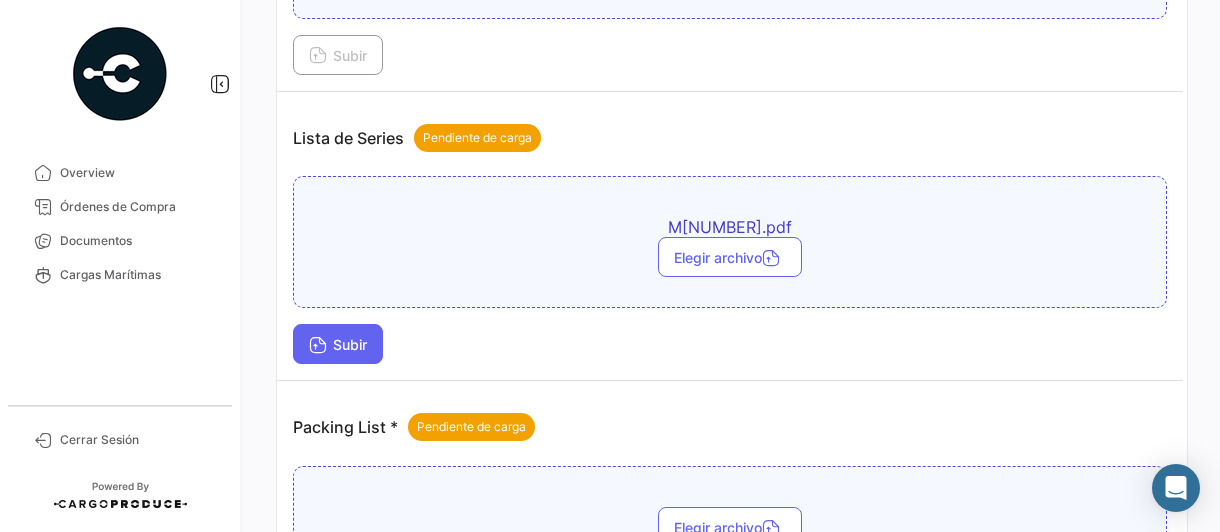 click on "Subir" at bounding box center (338, 344) 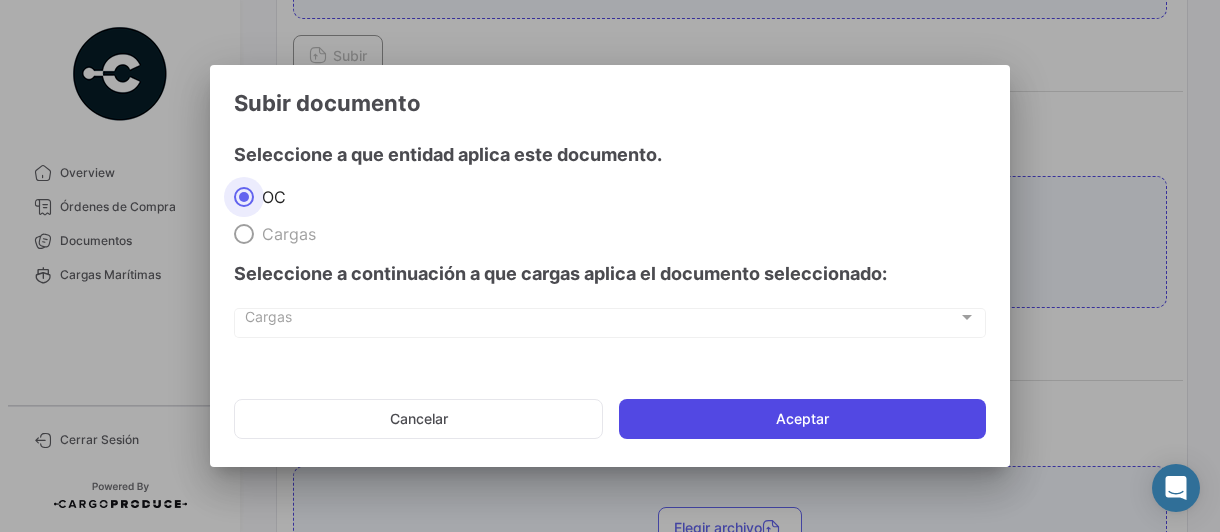 click on "Aceptar" 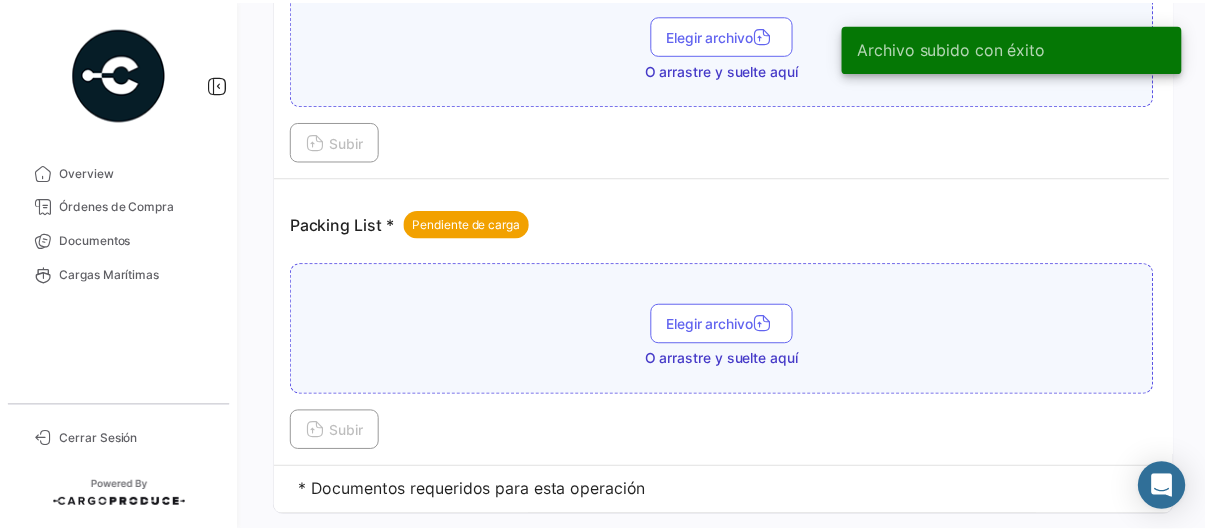 scroll, scrollTop: 1746, scrollLeft: 0, axis: vertical 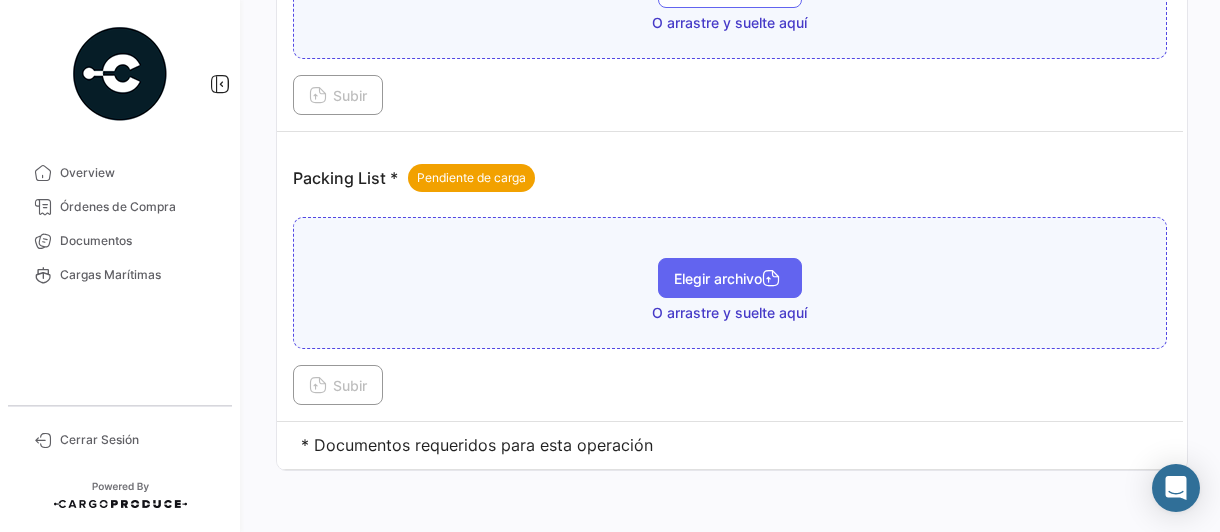 click on "Elegir archivo" at bounding box center [730, 278] 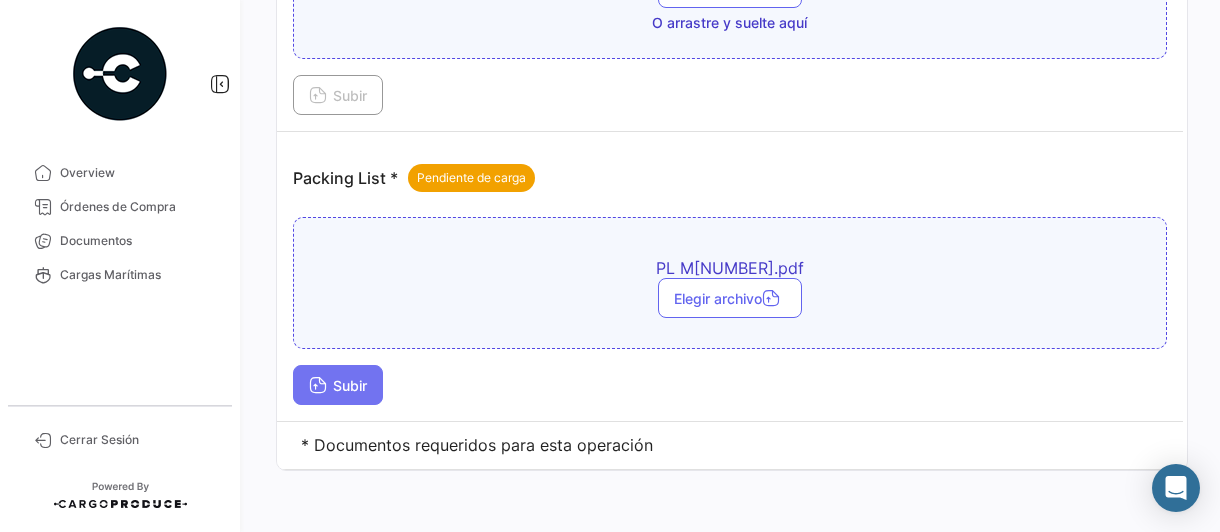 click on "Subir" at bounding box center [338, 385] 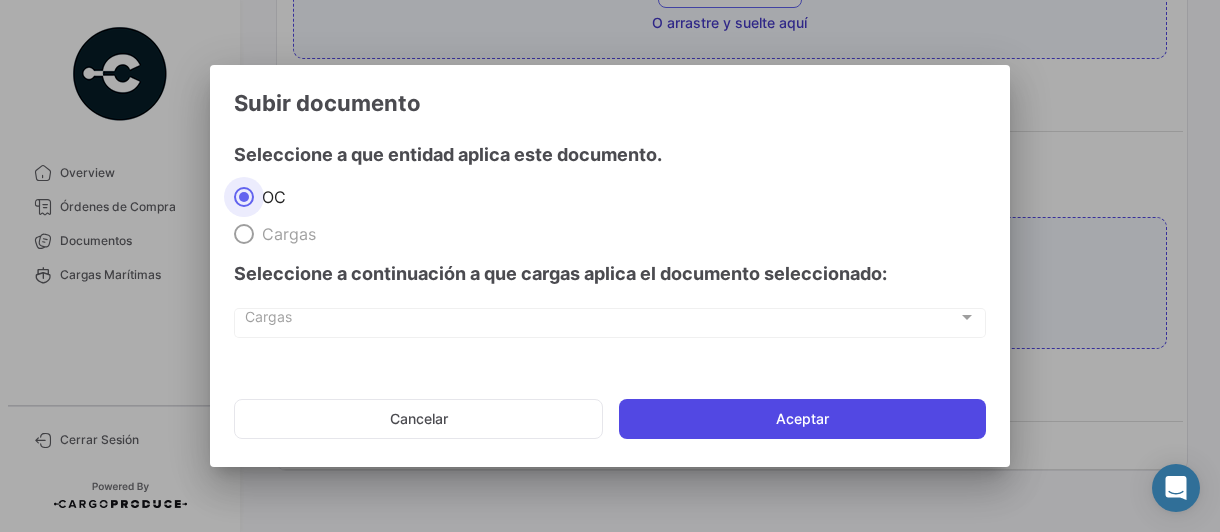 click on "Aceptar" 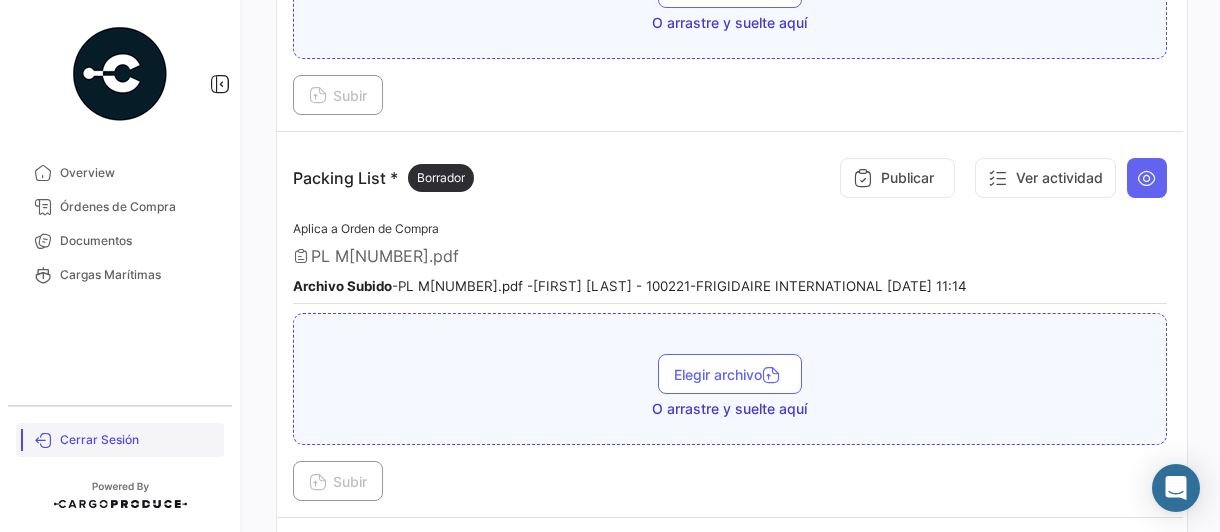 click on "Cerrar Sesión" at bounding box center [138, 440] 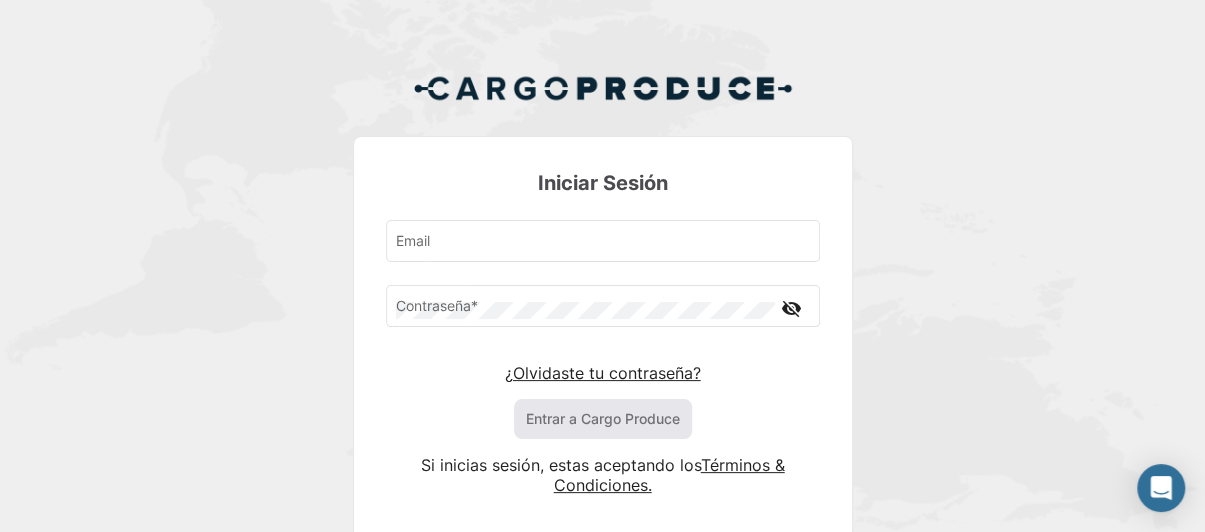 type on "[EMAIL]" 